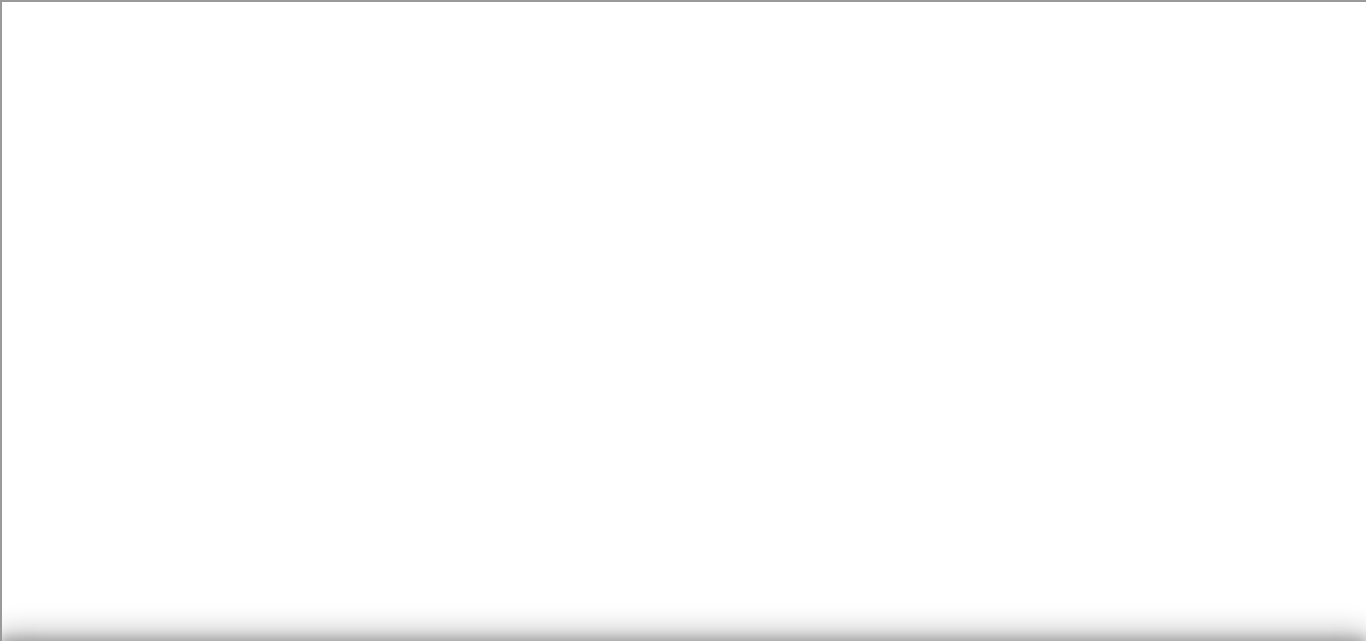 scroll, scrollTop: 0, scrollLeft: 0, axis: both 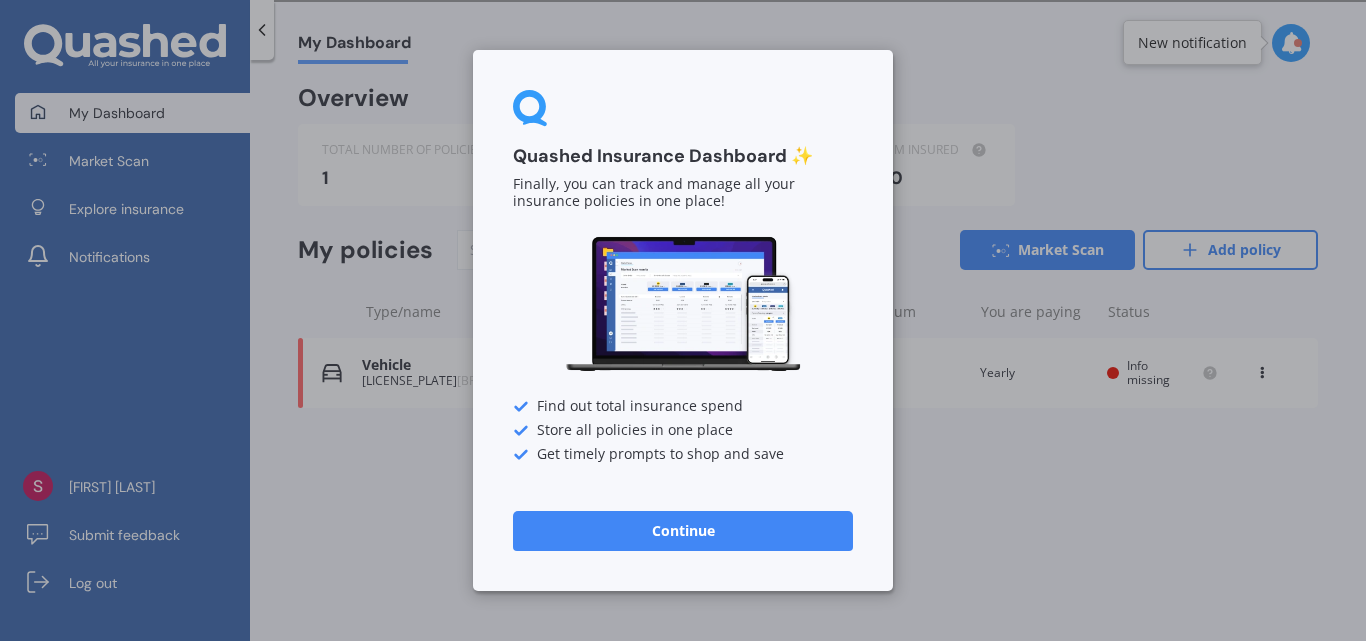 click on "Continue" at bounding box center (683, 531) 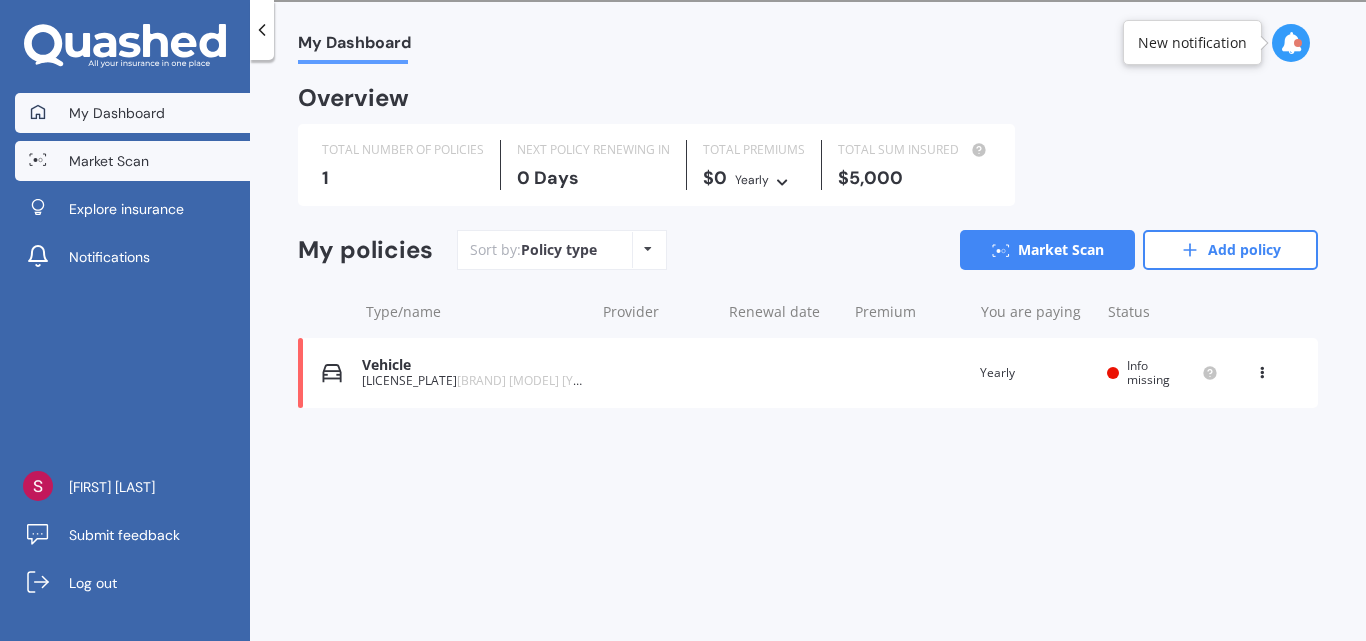 click on "Market Scan" at bounding box center [132, 161] 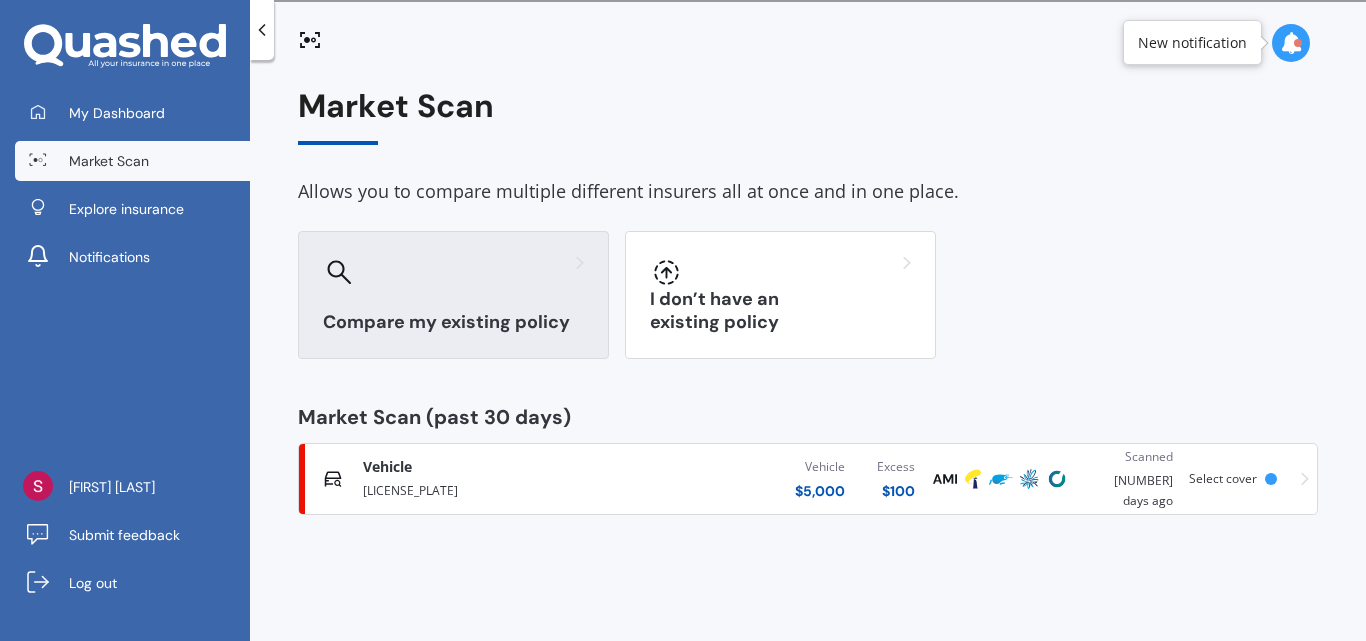 click on "Compare my existing policy" at bounding box center [453, 295] 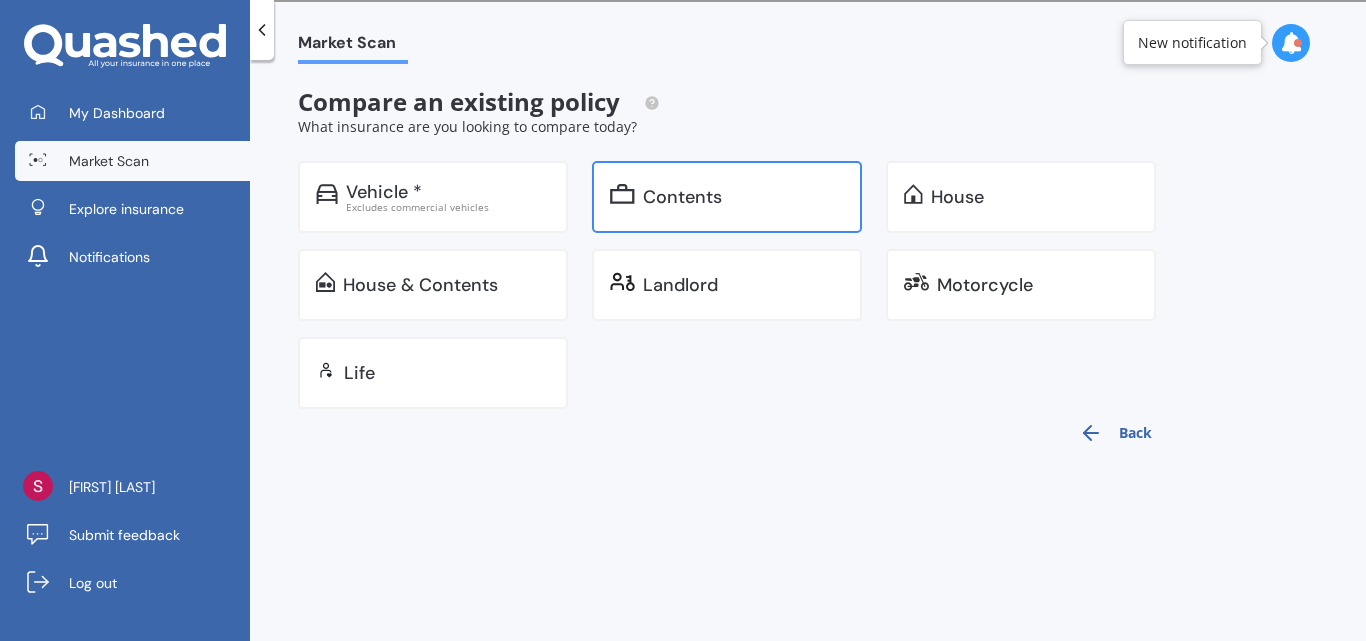 click on "Contents" at bounding box center (384, 192) 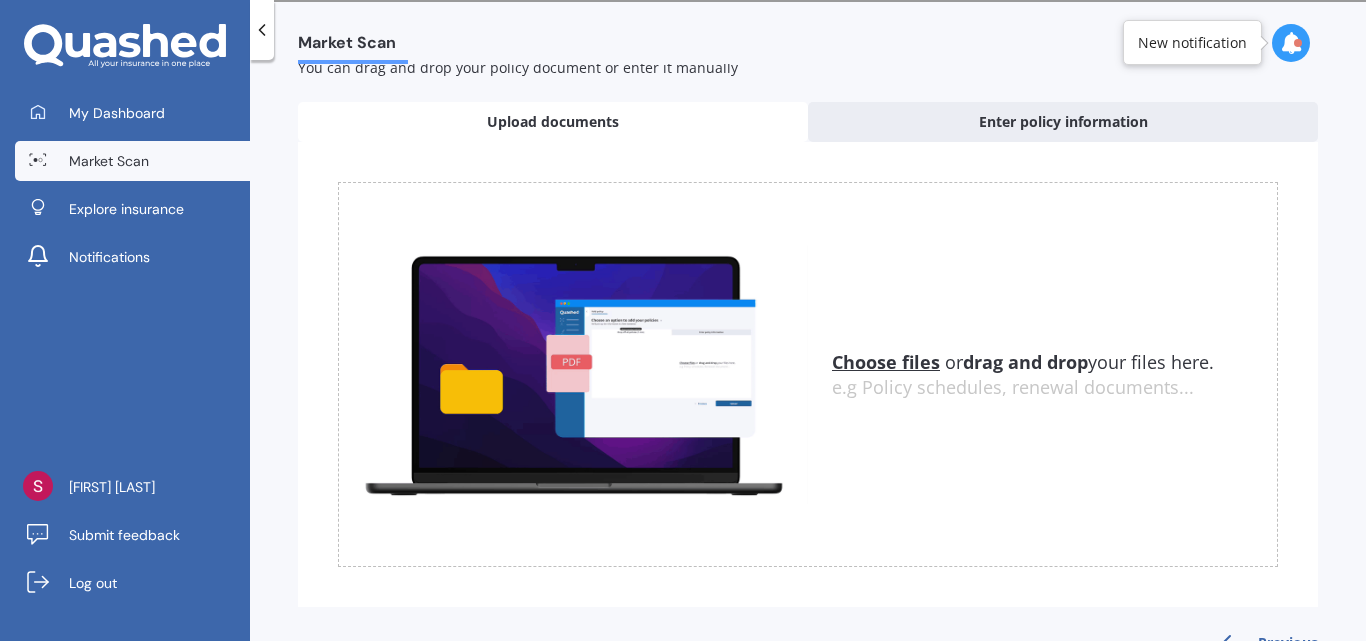 scroll, scrollTop: 13, scrollLeft: 0, axis: vertical 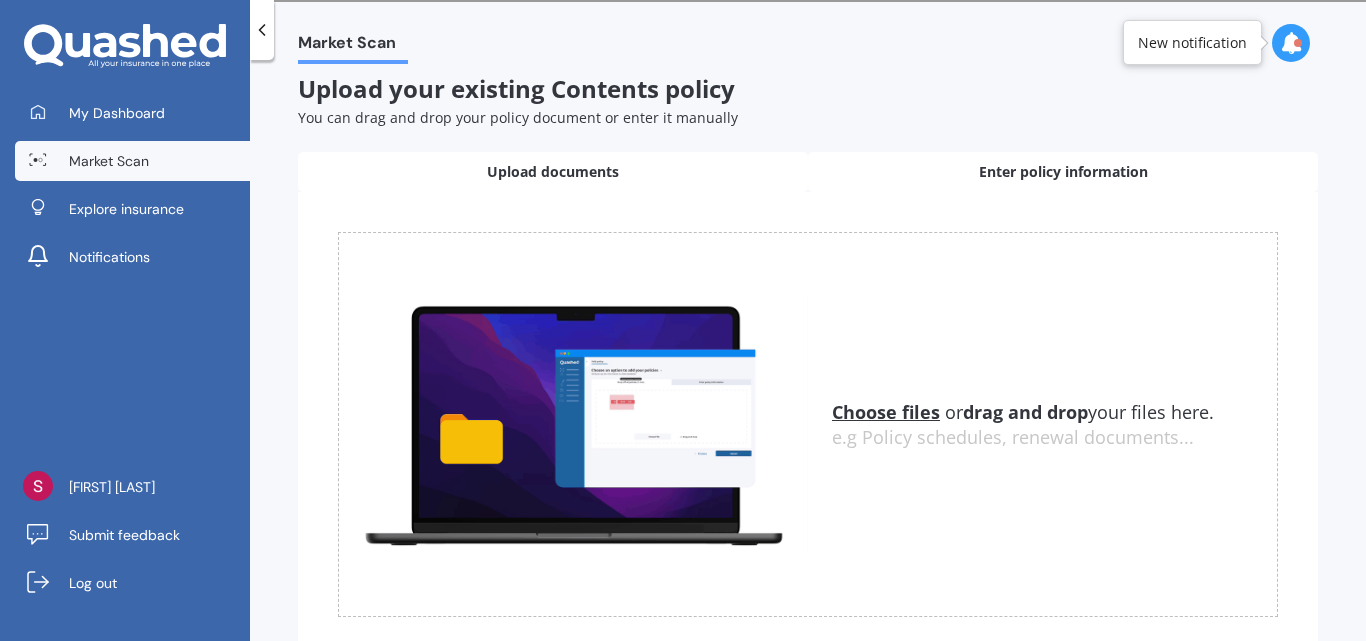 click on "Enter policy information" at bounding box center [553, 172] 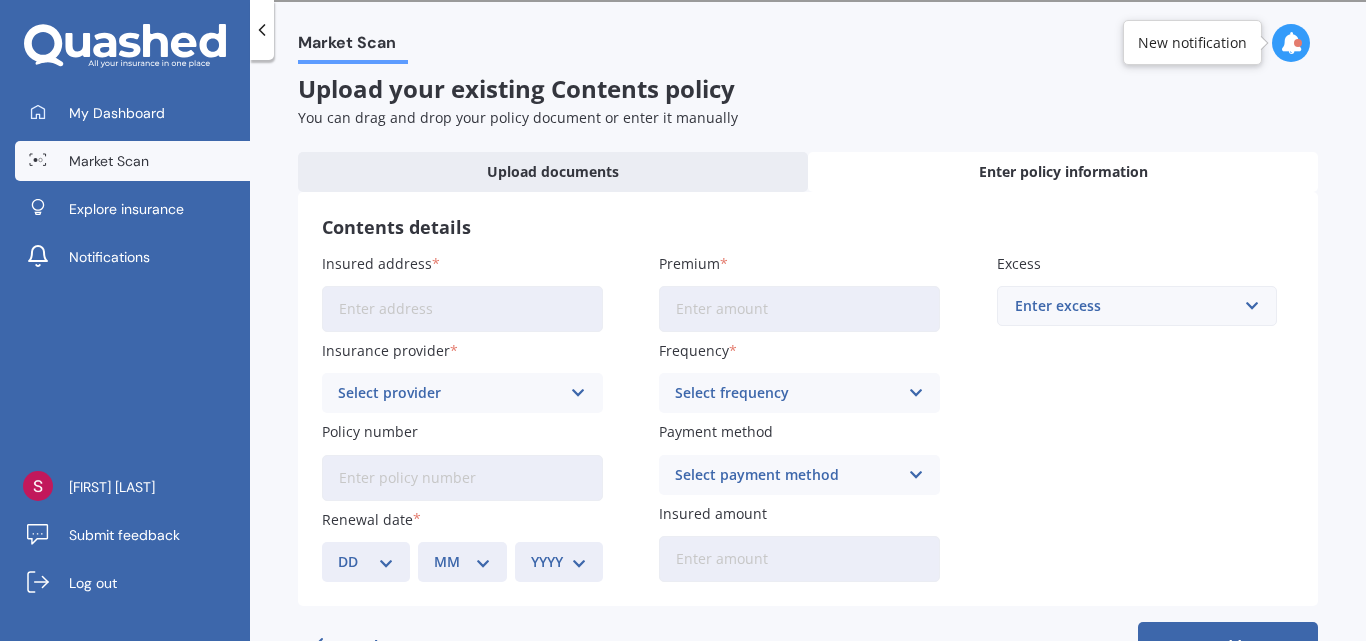 click on "Insured address" at bounding box center [462, 309] 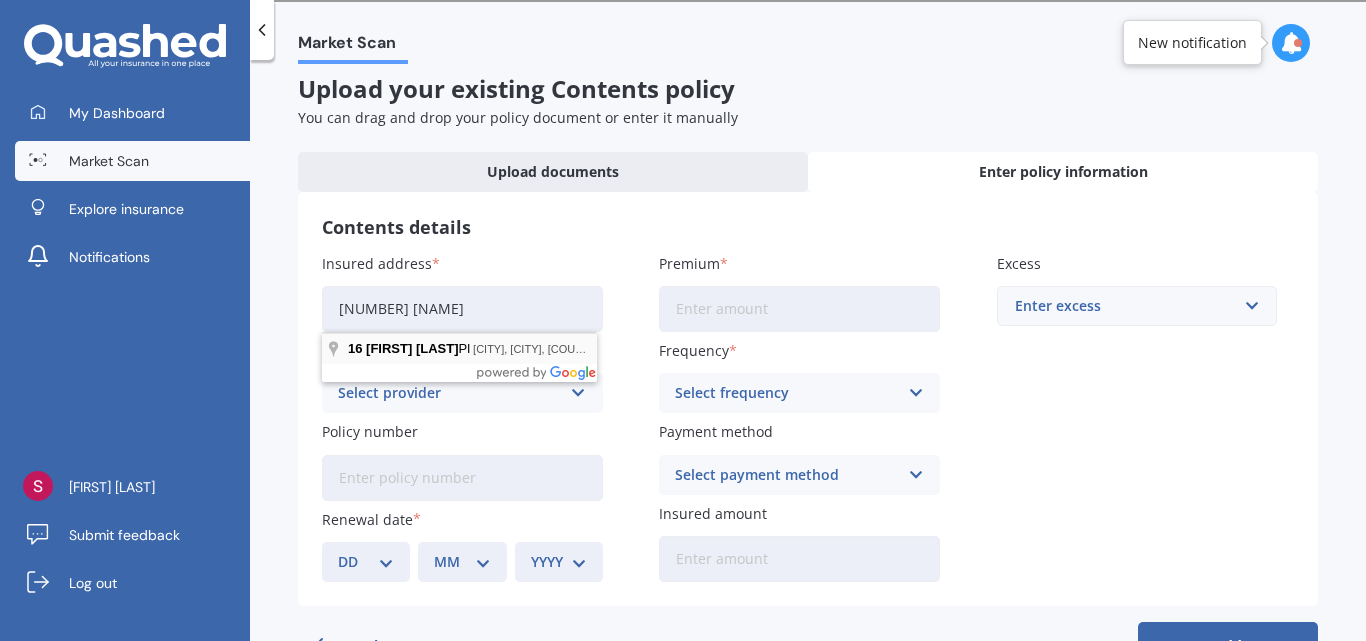 type on "[NUMBER] [NAME]" 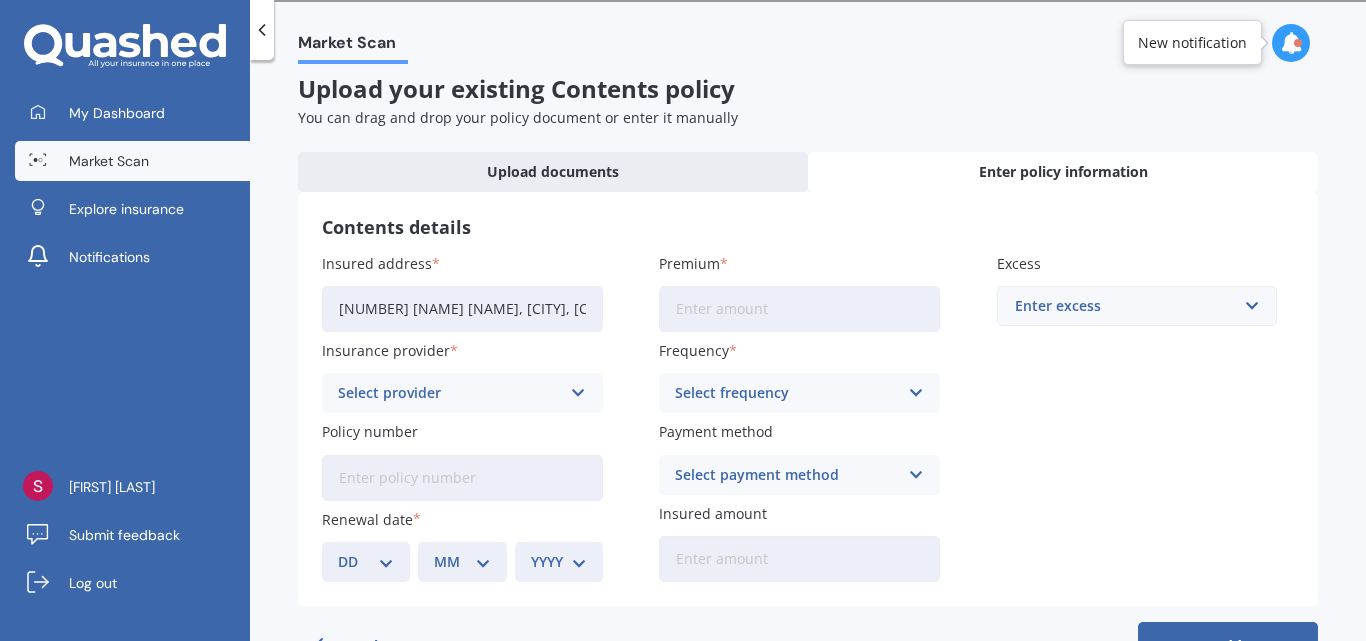 click on "Policy number" at bounding box center [462, 478] 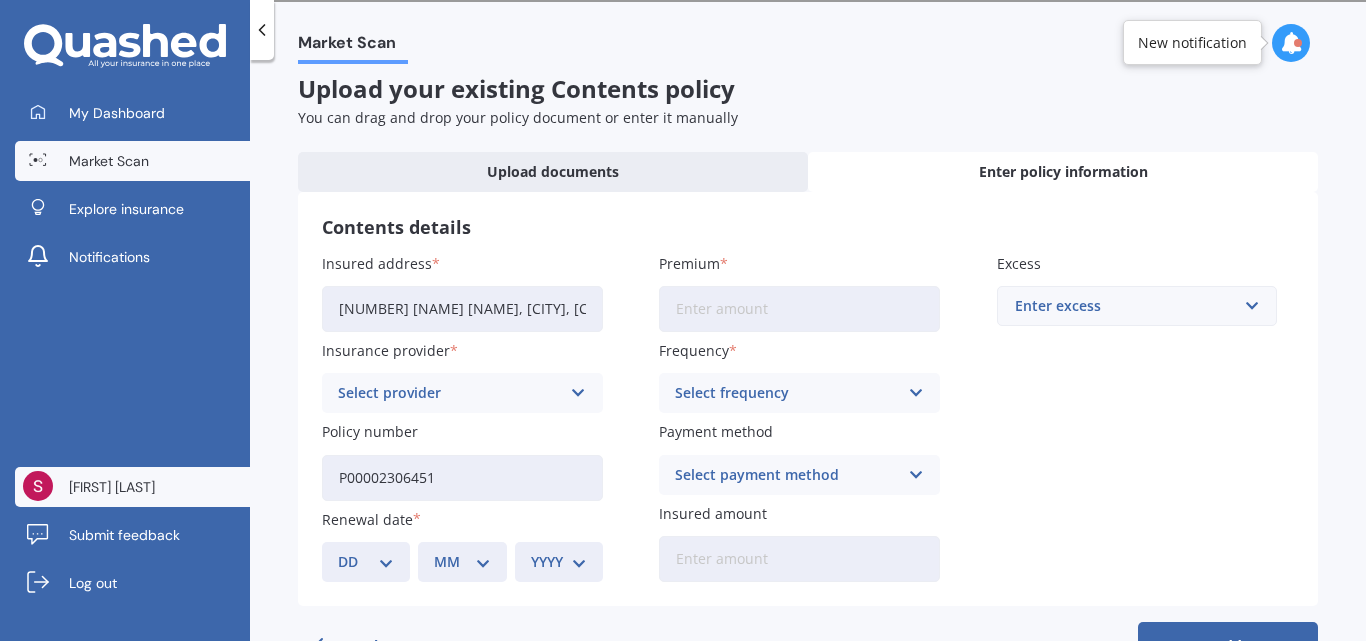 drag, startPoint x: 372, startPoint y: 478, endPoint x: 243, endPoint y: 478, distance: 129 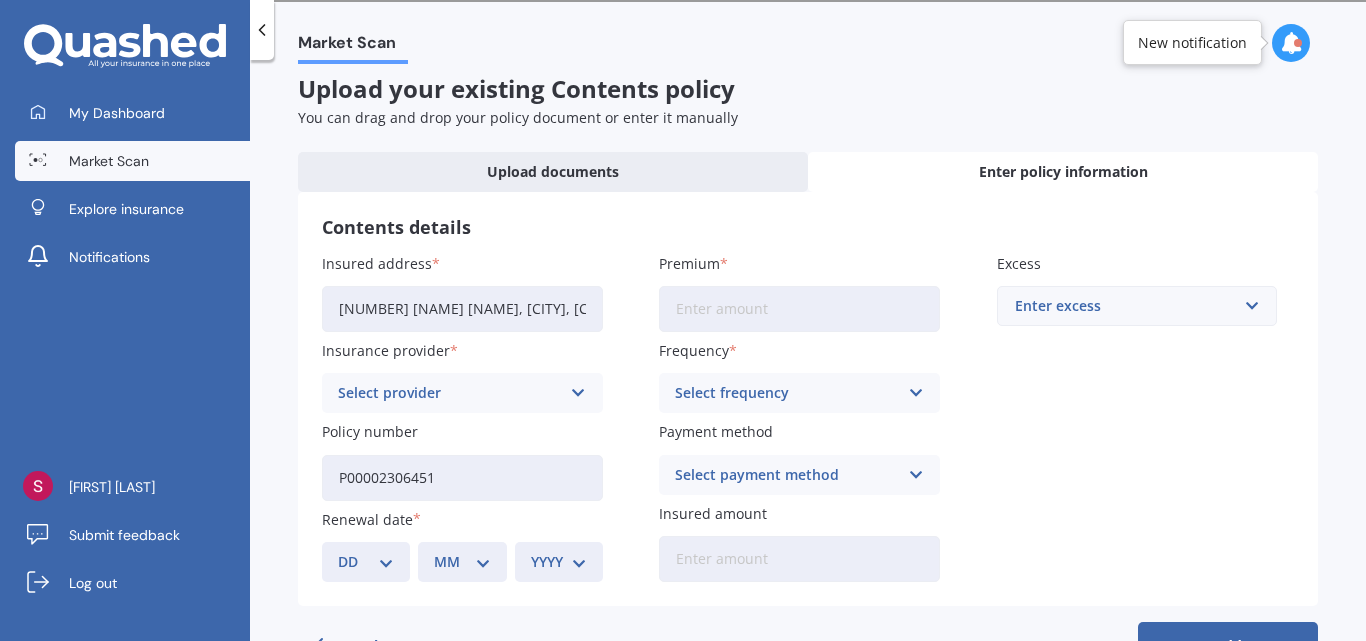 click on "P00002306451" at bounding box center [462, 478] 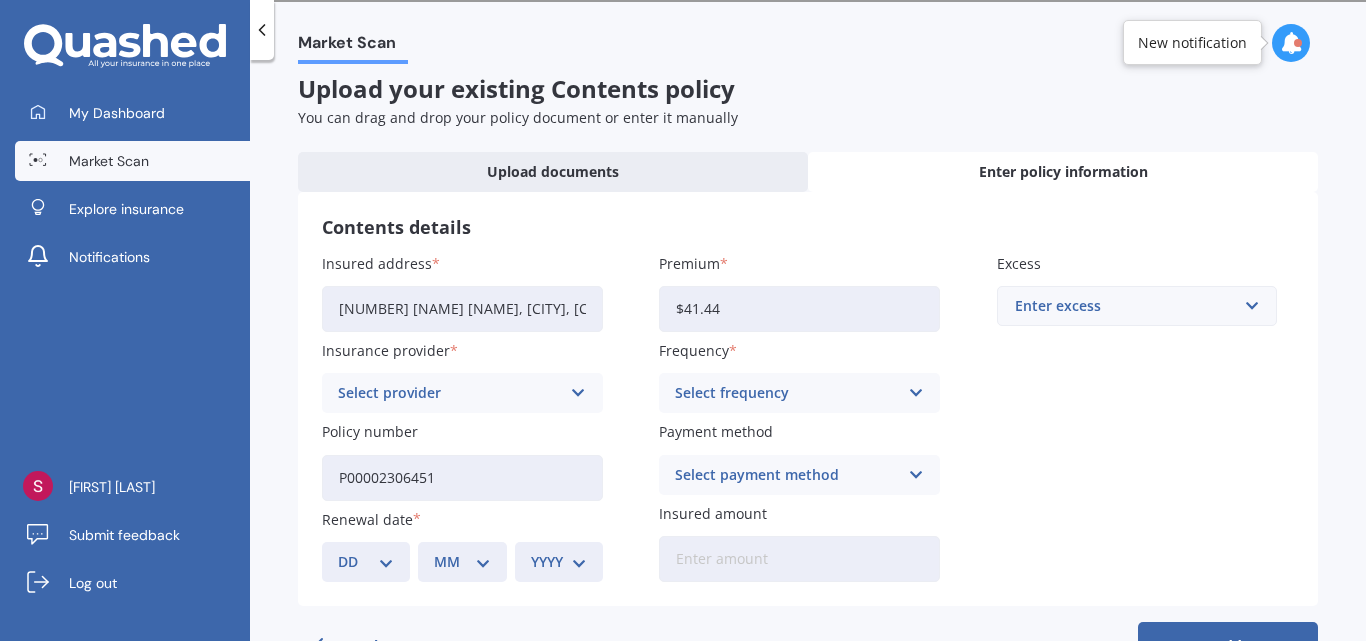 type on "$41.44" 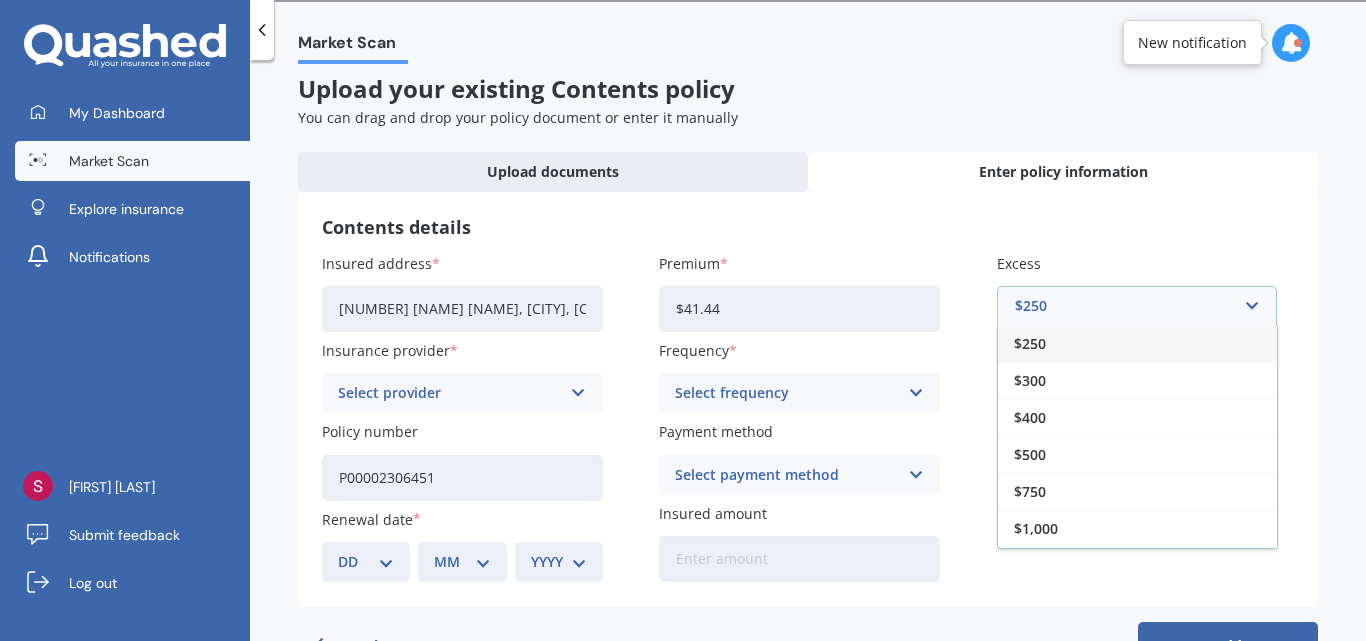 click on "$250" at bounding box center (1137, 343) 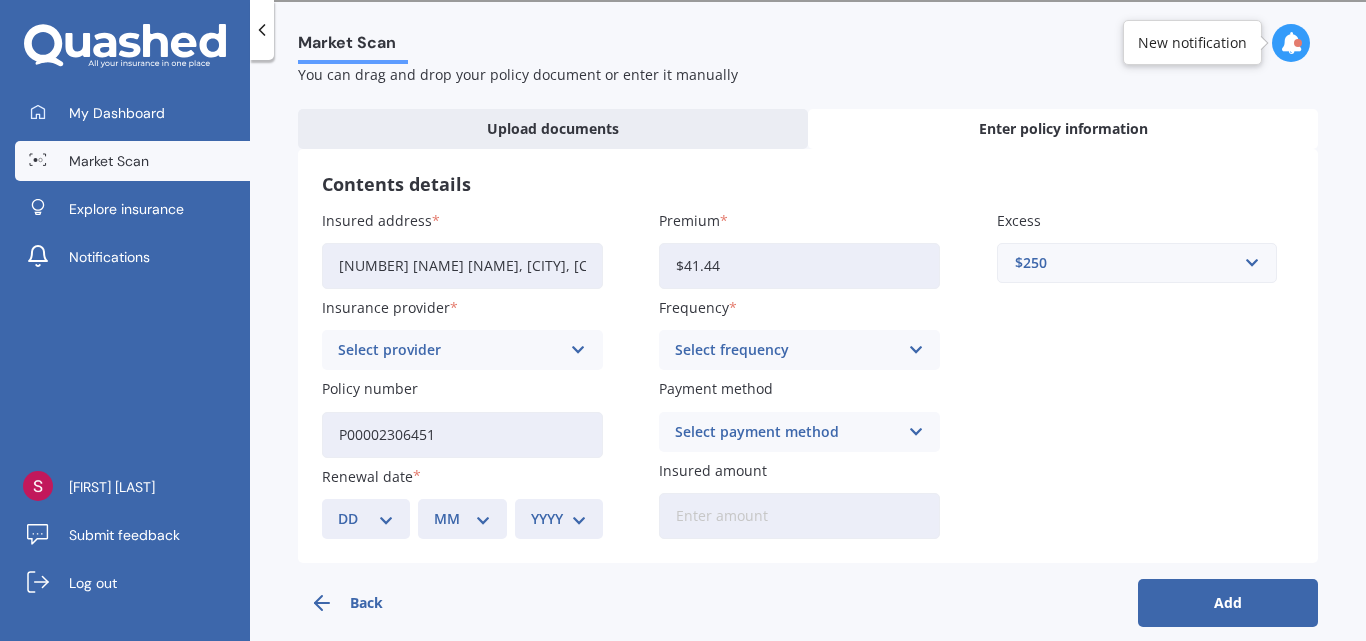scroll, scrollTop: 78, scrollLeft: 0, axis: vertical 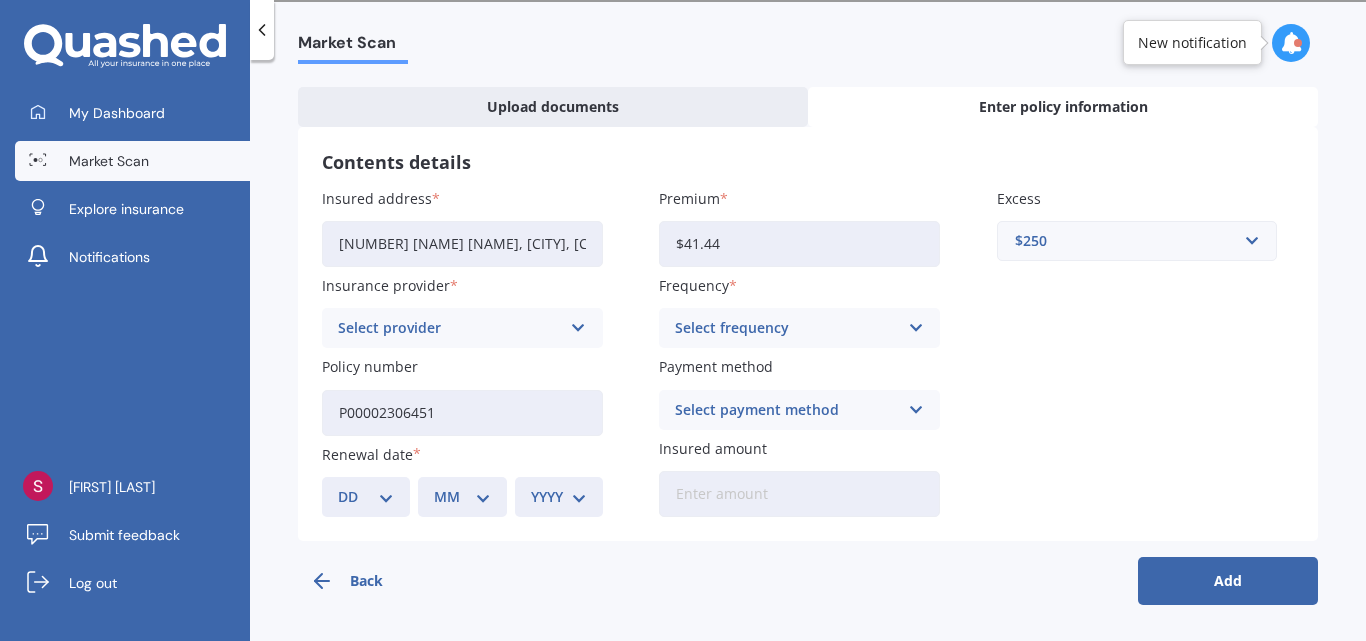 click on "DD 01 02 03 04 05 06 07 08 09 10 11 12 13 14 15 16 17 18 19 20 21 22 23 24 25 26 27 28 29 30 31" at bounding box center (366, 497) 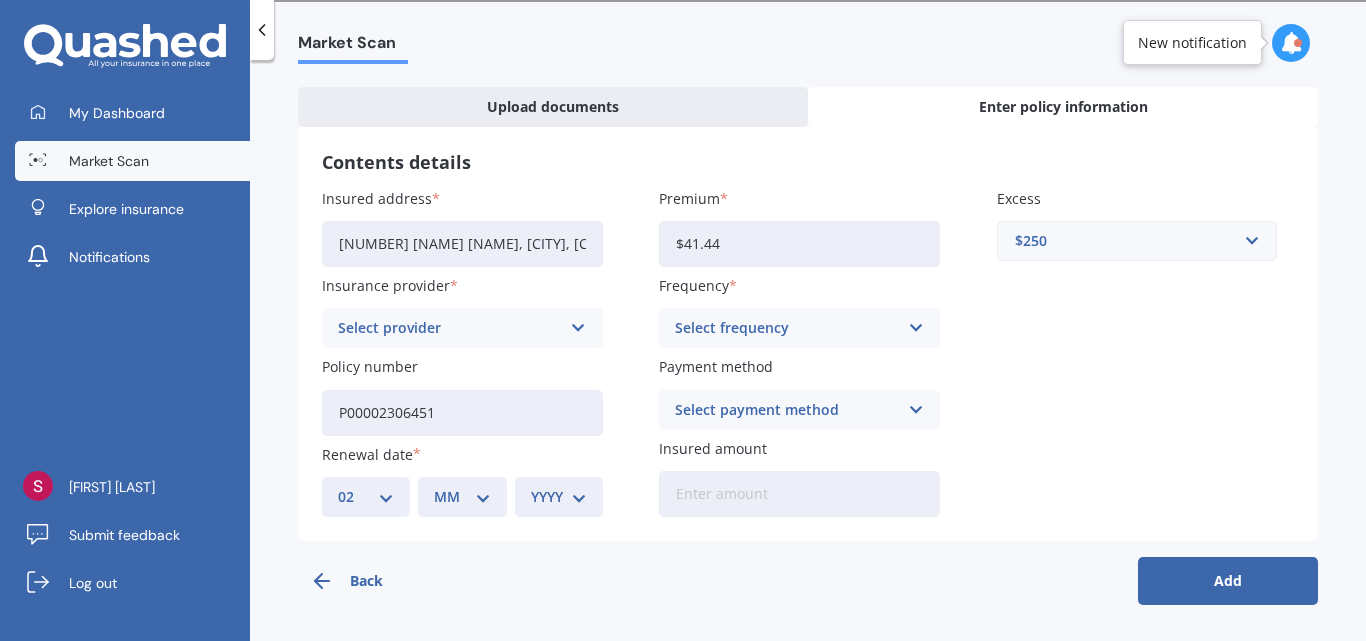 click on "DD 01 02 03 04 05 06 07 08 09 10 11 12 13 14 15 16 17 18 19 20 21 22 23 24 25 26 27 28 29 30 31" at bounding box center [366, 497] 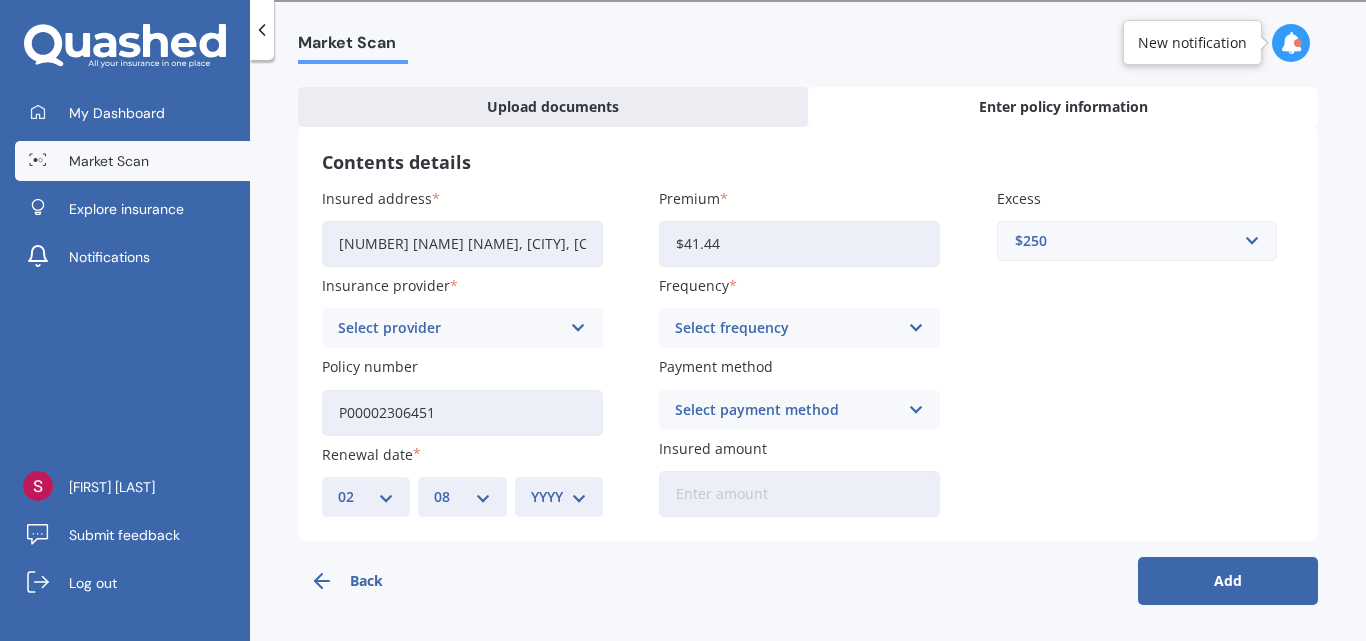 click on "MM 01 02 03 04 05 06 07 08 09 10 11 12" at bounding box center [462, 497] 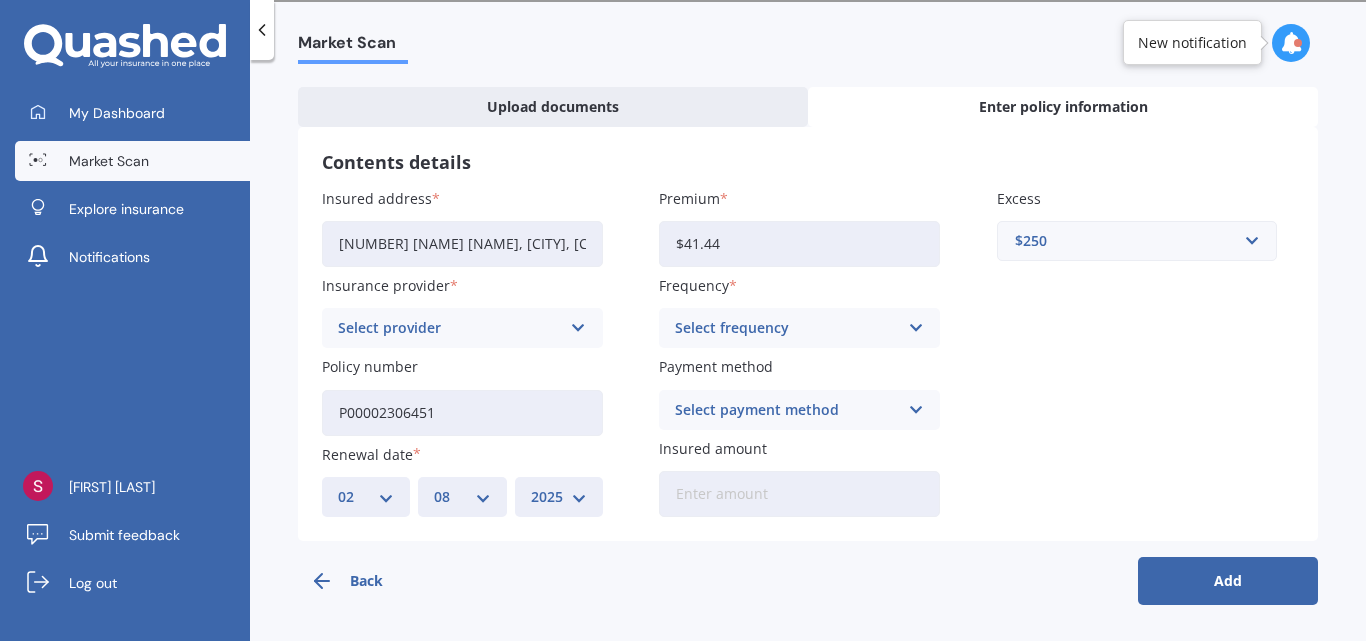 click on "YYYY 2027 2026 2025 2024 2023 2022 2021 2020 2019 2018 2017 2016 2015 2014 2013 2012 2011 2010 2009 2008 2007 2006 2005 2004 2003 2002 2001 2000 1999 1998 1997 1996 1995 1994 1993 1992 1991 1990 1989 1988 1987 1986 1985 1984 1983 1982 1981 1980 1979 1978 1977 1976 1975 1974 1973 1972 1971 1970 1969 1968 1967 1966 1965 1964 1963 1962 1961 1960 1959 1958 1957 1956 1955 1954 1953 1952 1951 1950 1949 1948 1947 1946 1945 1944 1943 1942 1941 1940 1939 1938 1937 1936 1935 1934 1933 1932 1931 1930 1929 1928" at bounding box center (559, 497) 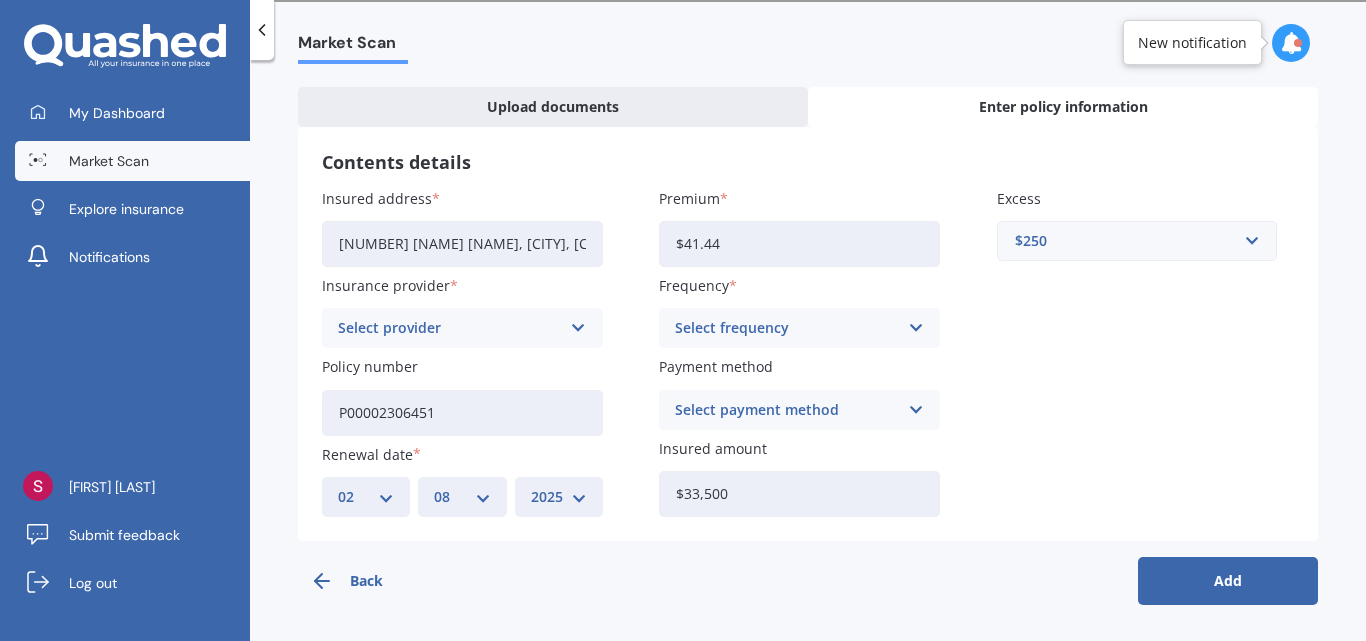 type on "$33,500" 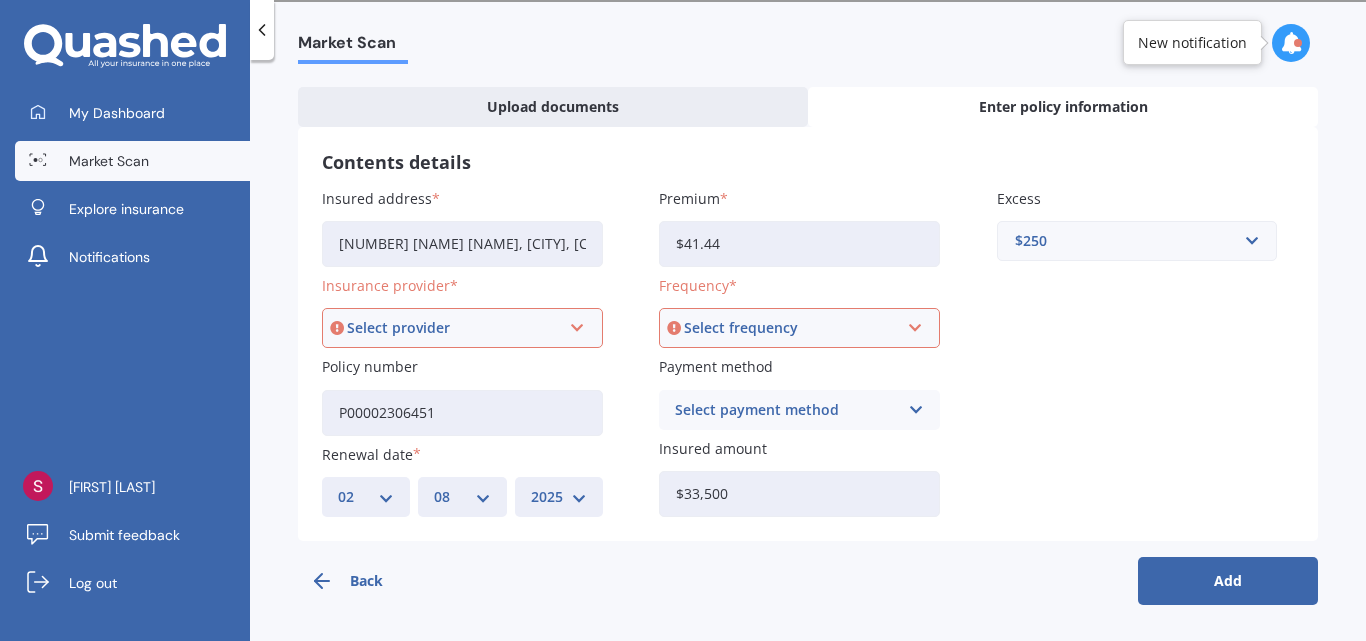 click on "Select provider" at bounding box center (453, 328) 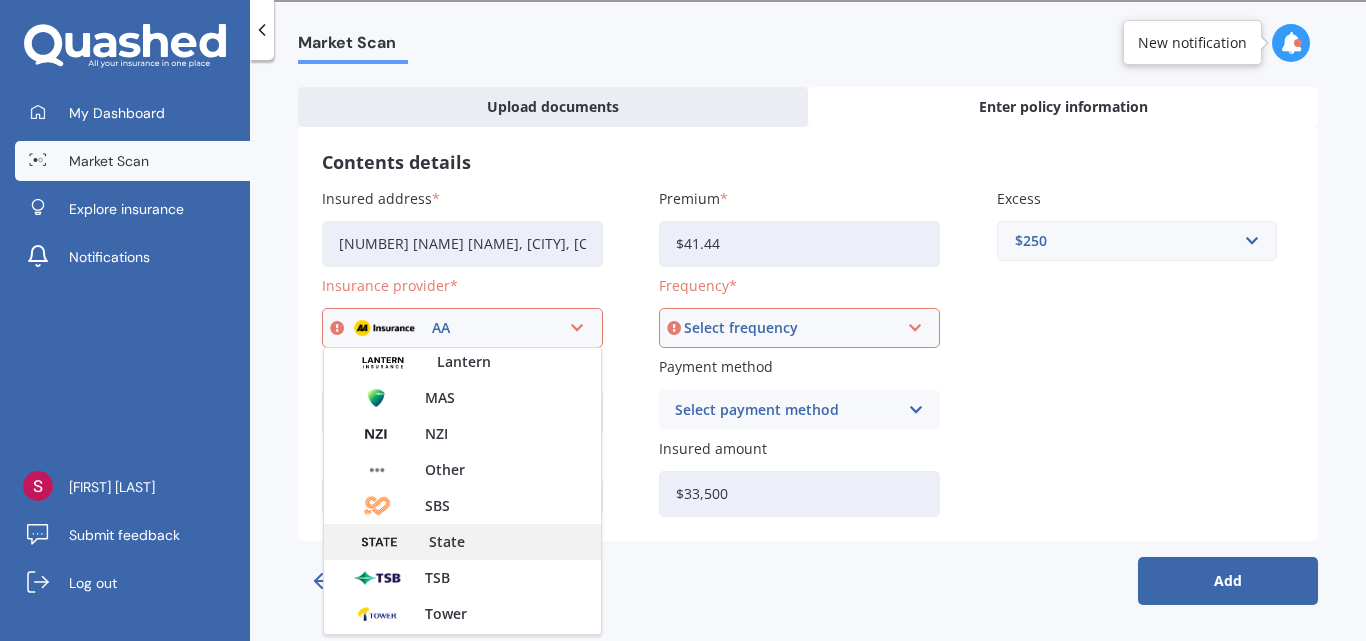 scroll, scrollTop: 500, scrollLeft: 0, axis: vertical 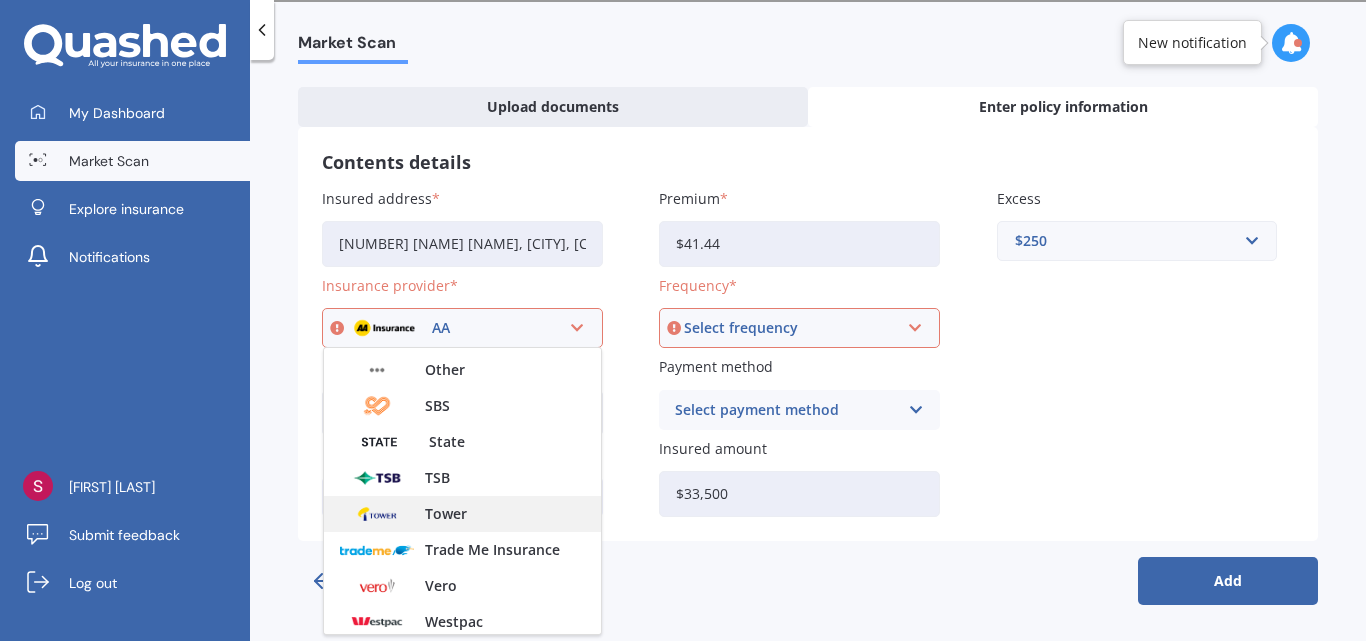 click on "Tower" at bounding box center [462, 514] 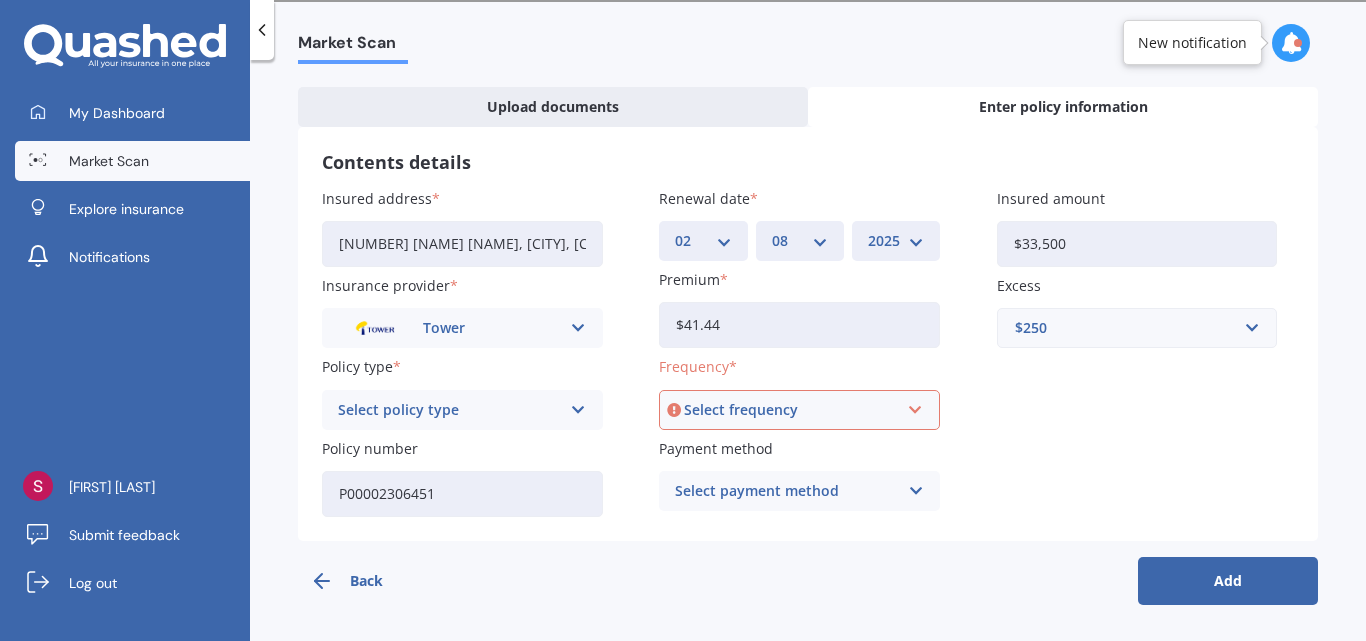 click on "Select frequency" at bounding box center (790, 410) 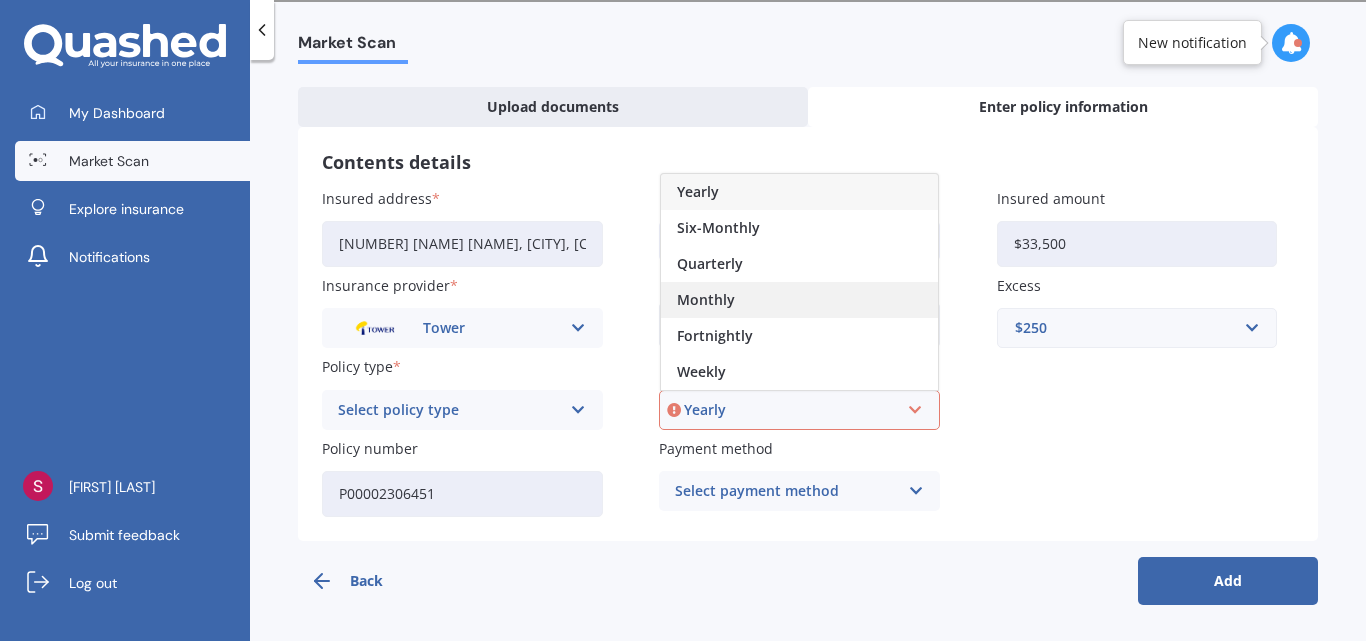 click on "Monthly" at bounding box center [698, 192] 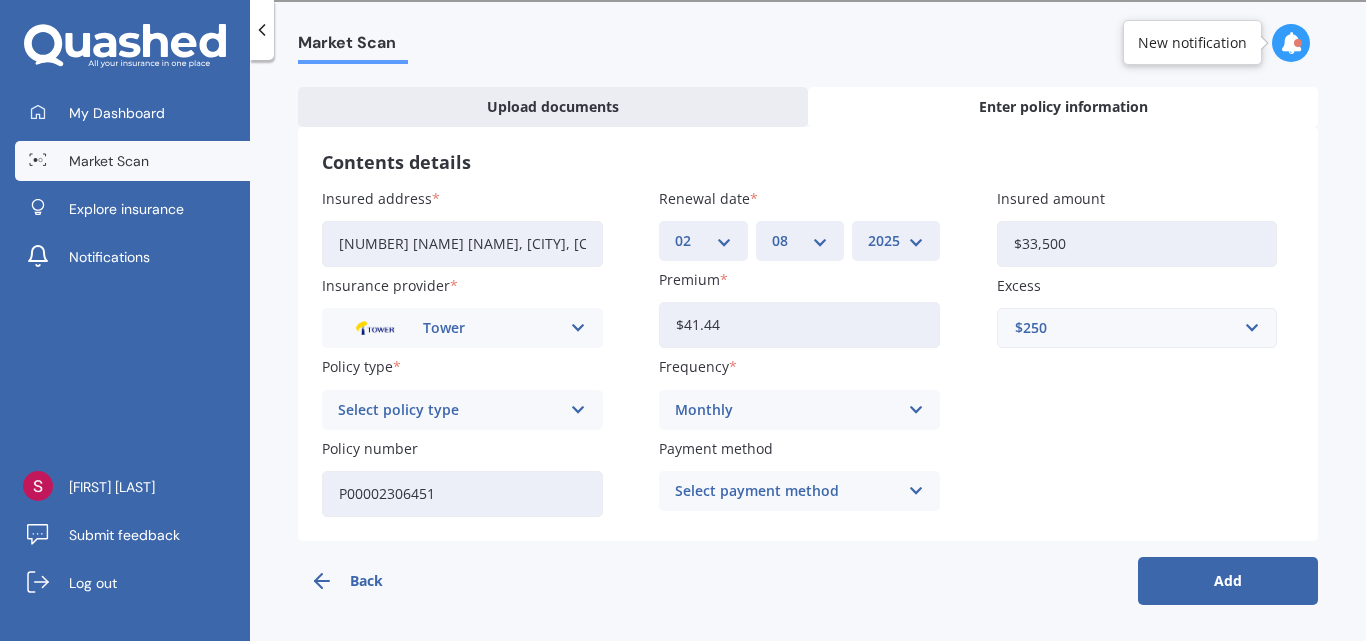 click on "Select payment method" at bounding box center (449, 410) 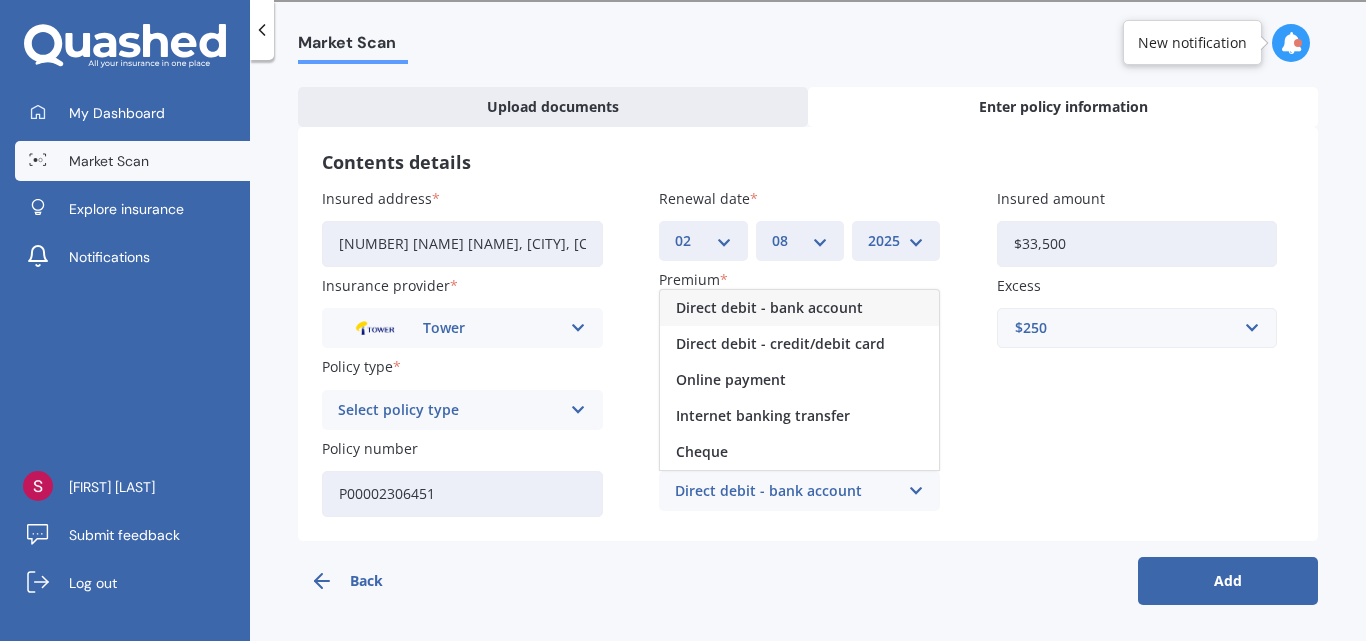 click on "Direct debit - bank account" at bounding box center [799, 308] 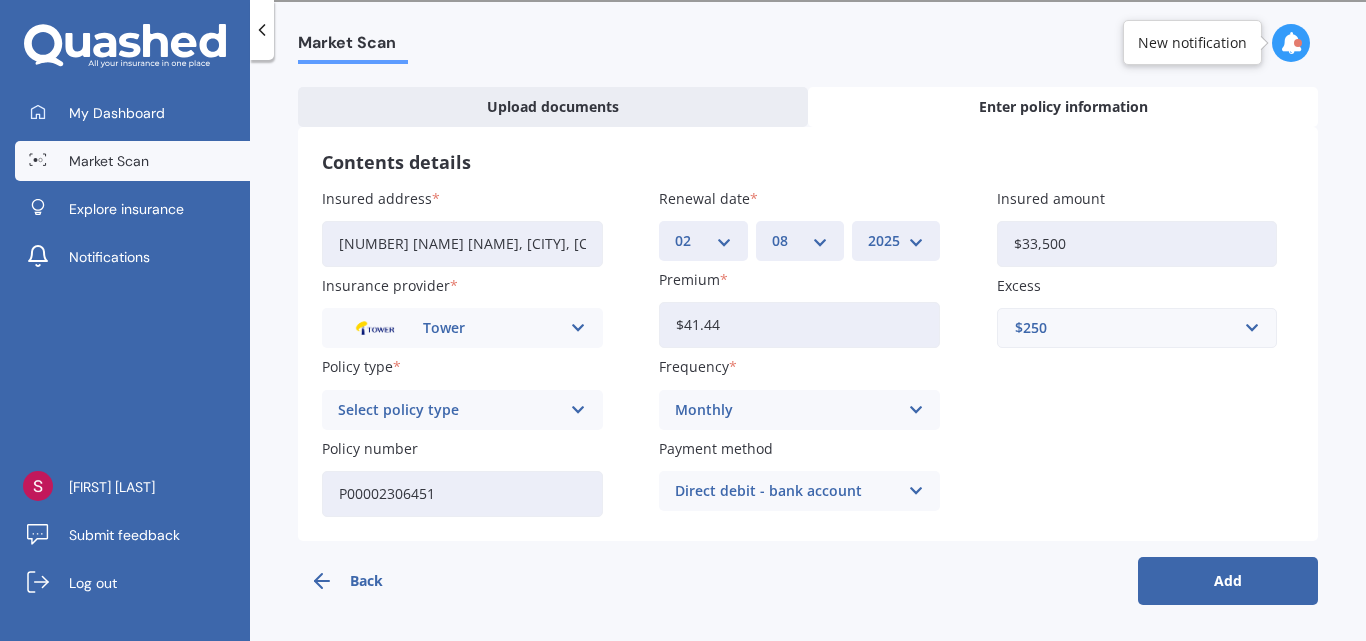 click on "Add" at bounding box center (1228, 581) 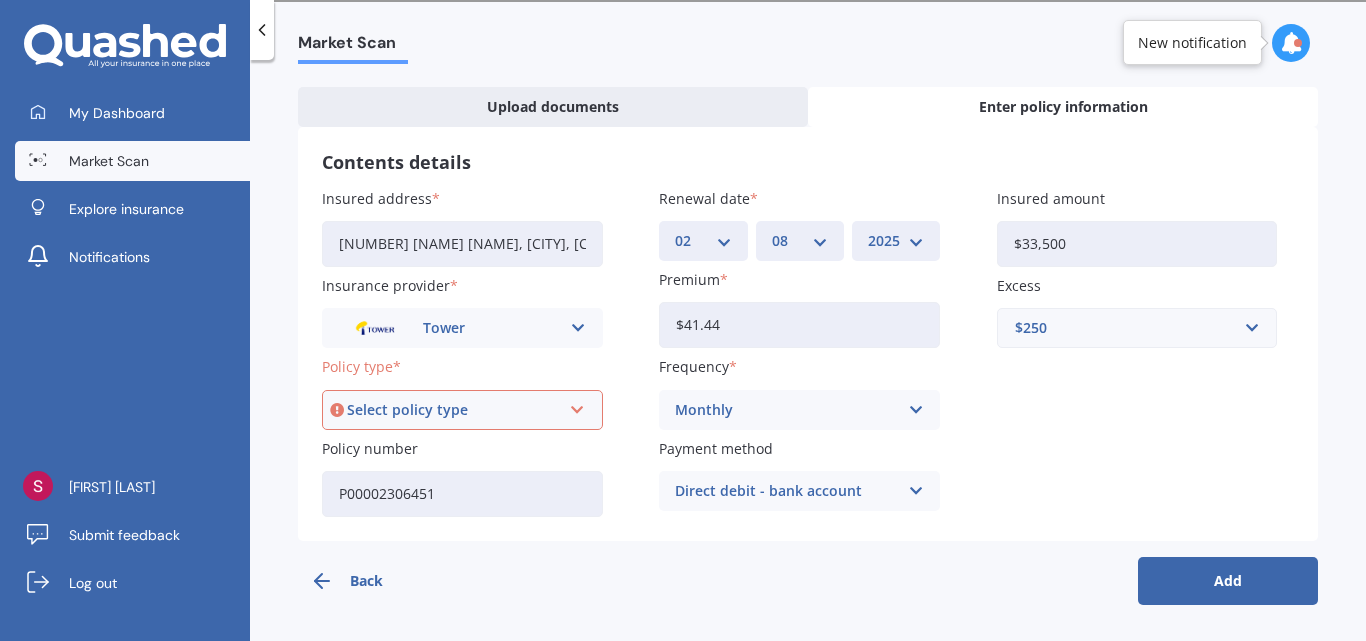 click on "Select policy type Standard Plus Premium" at bounding box center (462, 410) 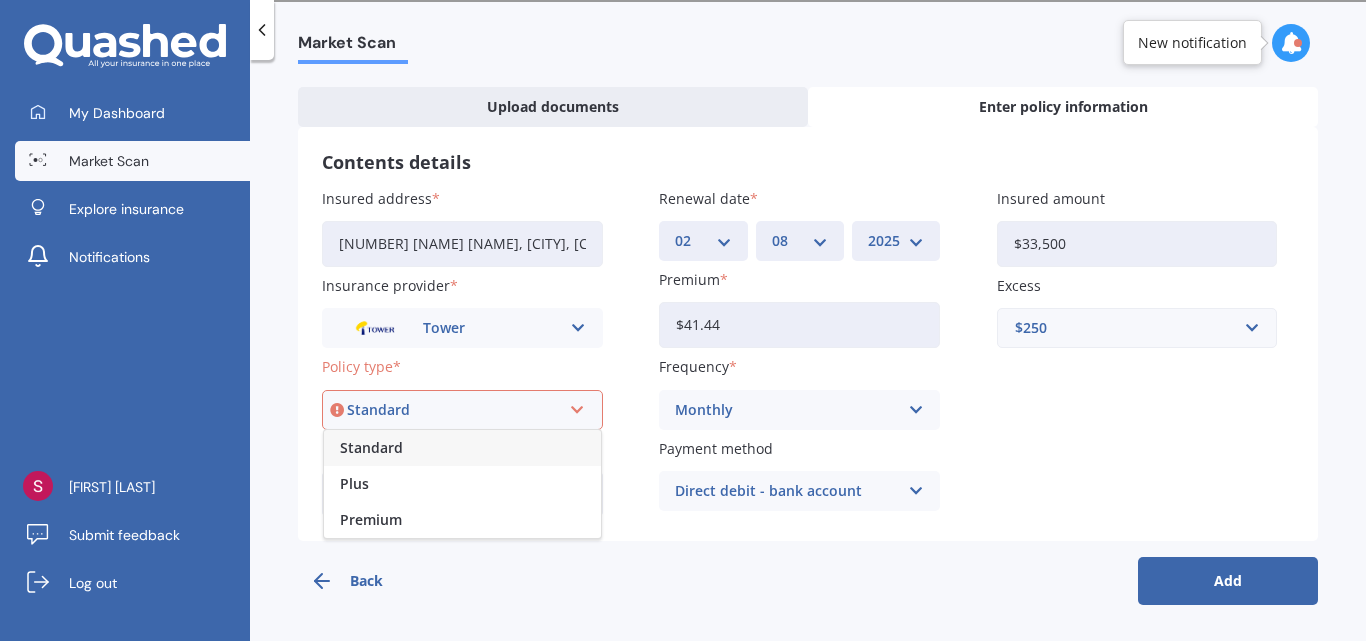 drag, startPoint x: 279, startPoint y: 379, endPoint x: 286, endPoint y: 363, distance: 17.464249 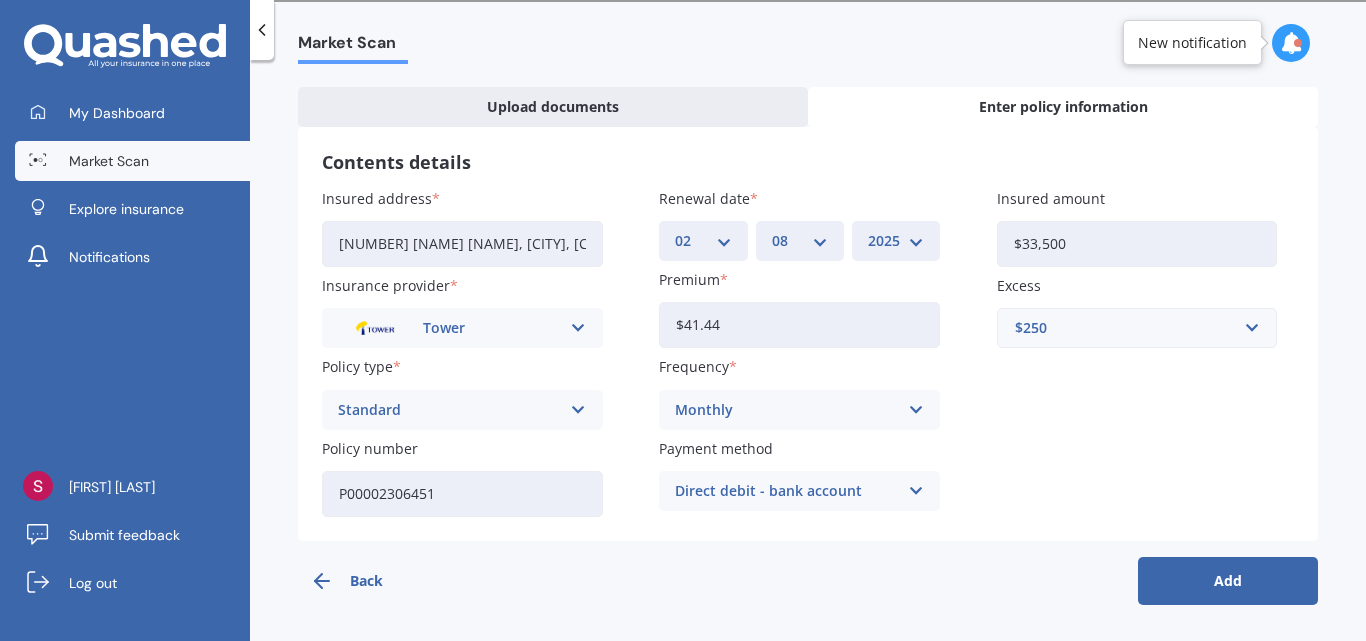 click on "Standard" at bounding box center [449, 328] 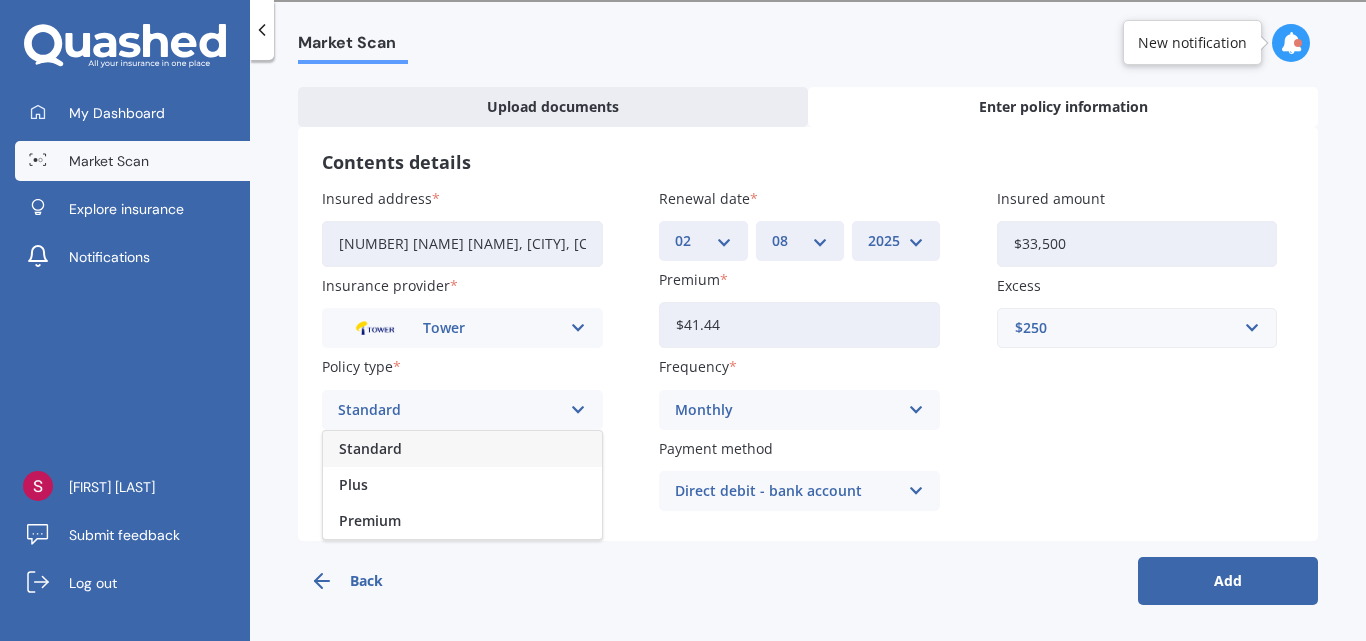 click on "Standard" at bounding box center (462, 449) 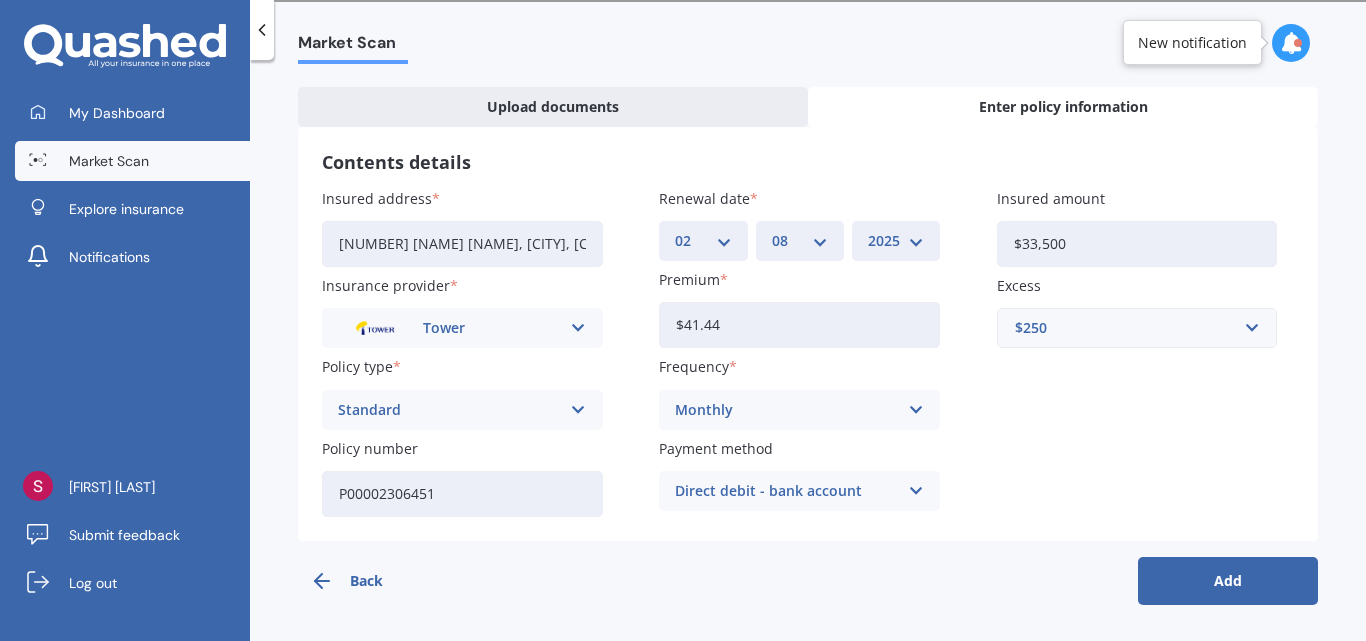 click on "Add" at bounding box center (1228, 581) 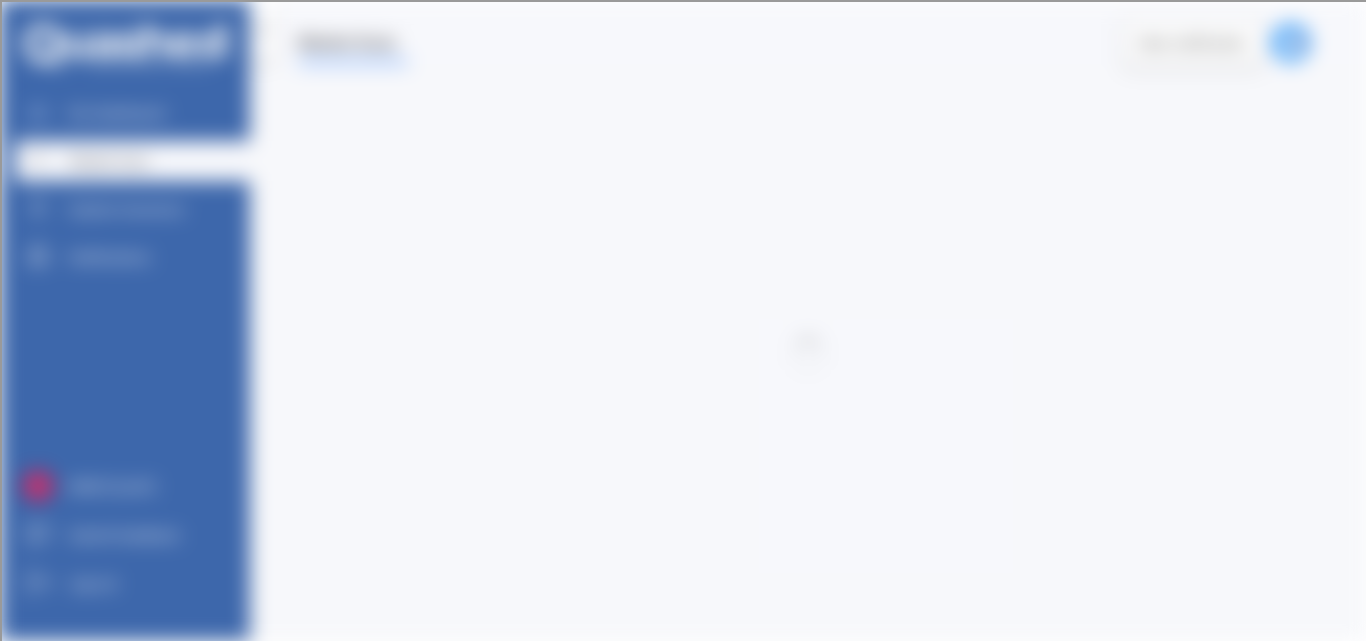 scroll, scrollTop: 0, scrollLeft: 0, axis: both 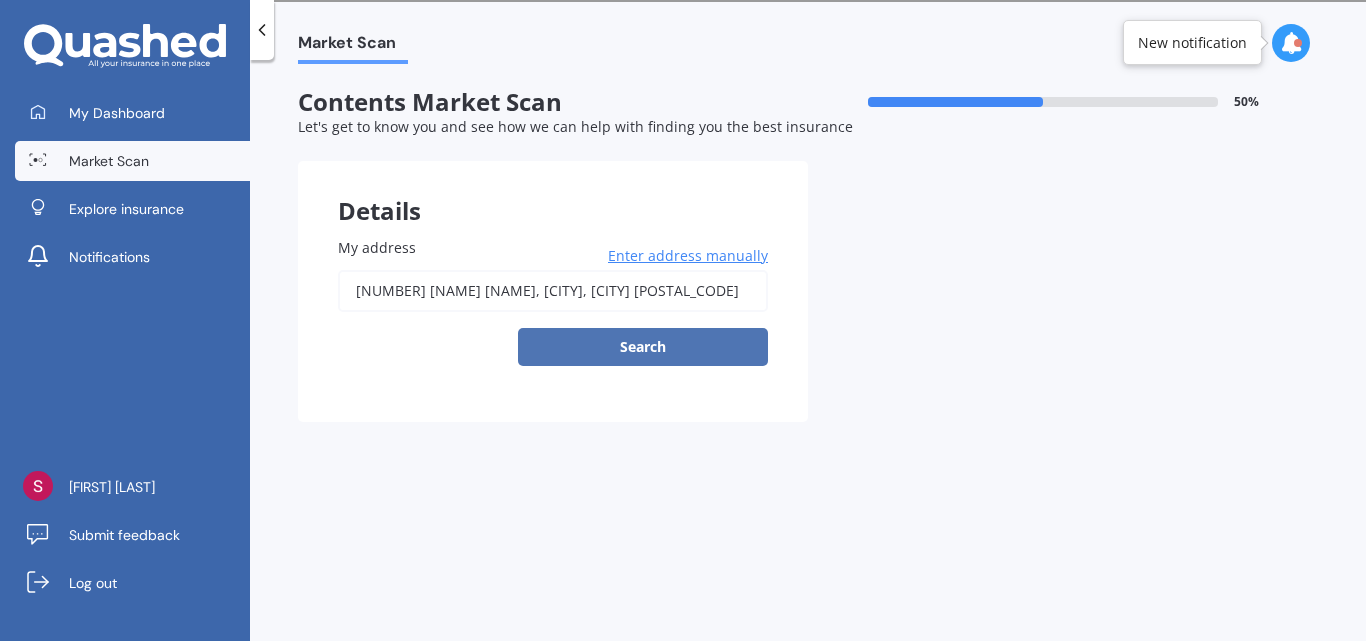 click on "Search" at bounding box center [643, 347] 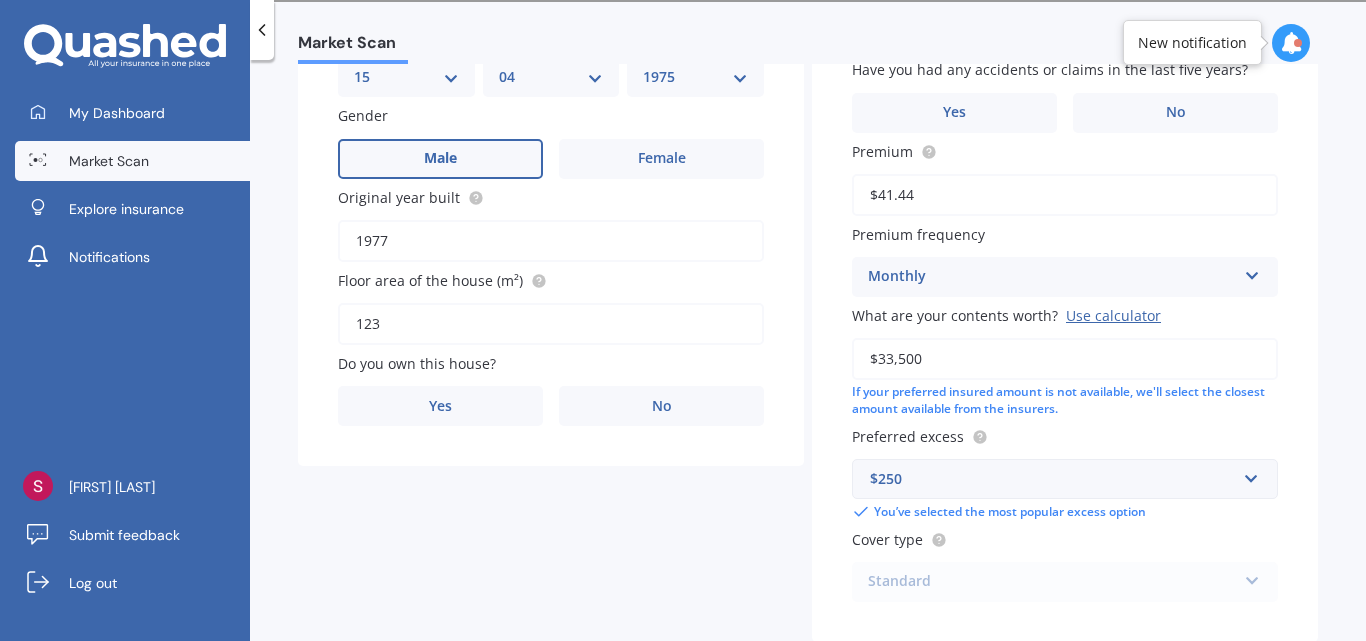 scroll, scrollTop: 400, scrollLeft: 0, axis: vertical 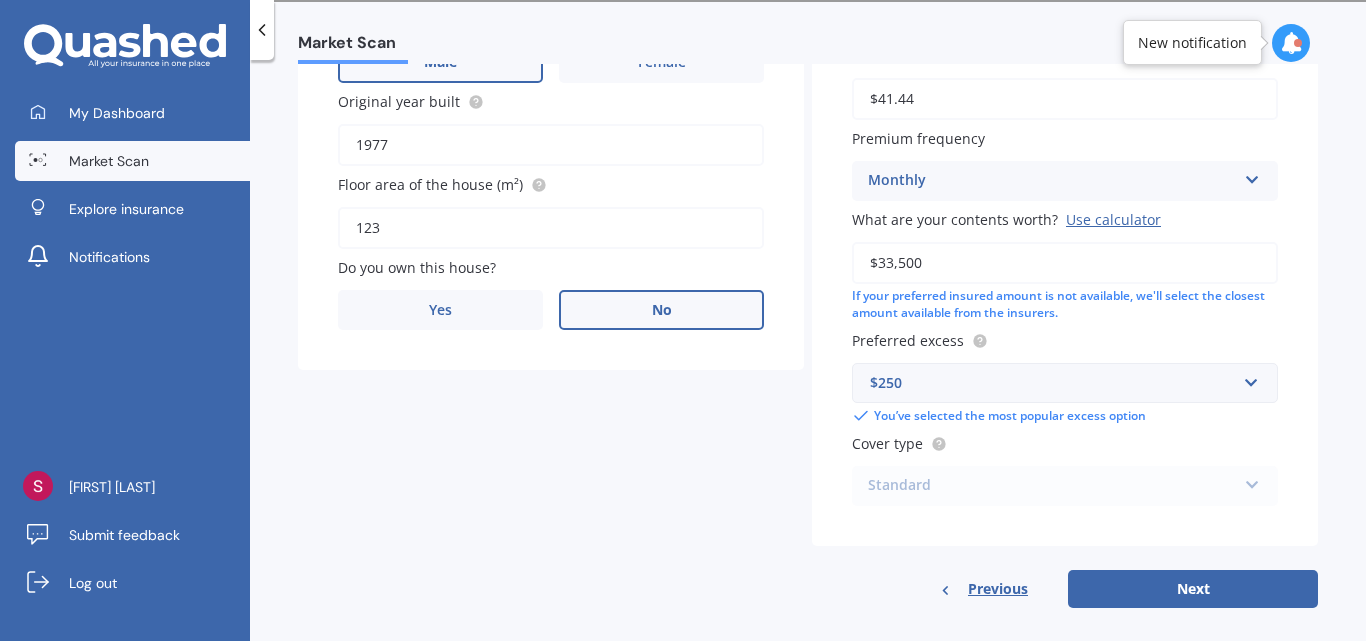 click on "No" at bounding box center (661, 63) 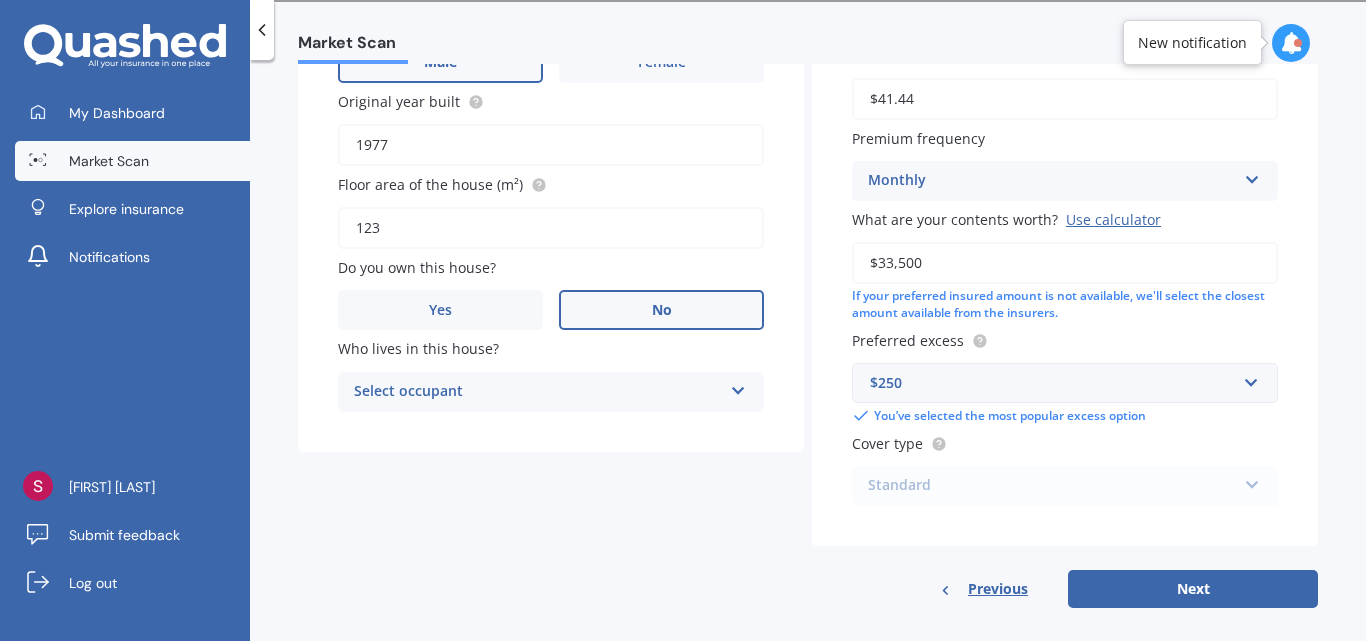 click on "Select occupant" at bounding box center (538, 392) 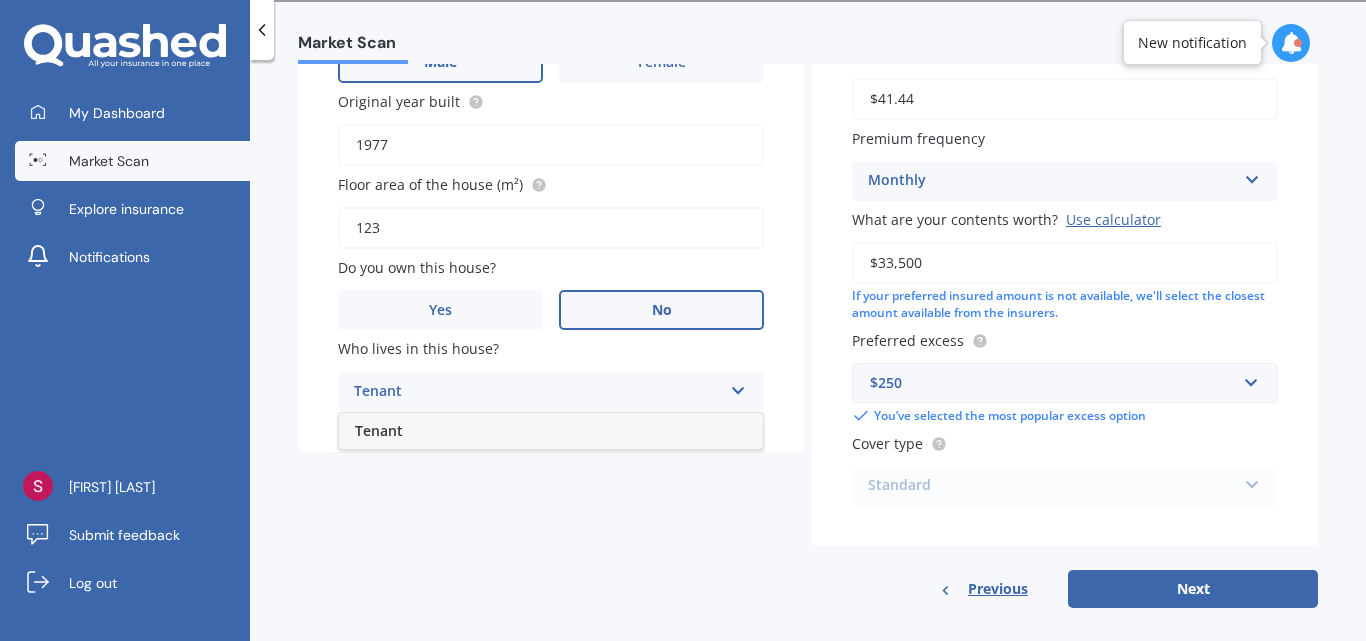 click on "Tenant" at bounding box center [551, 431] 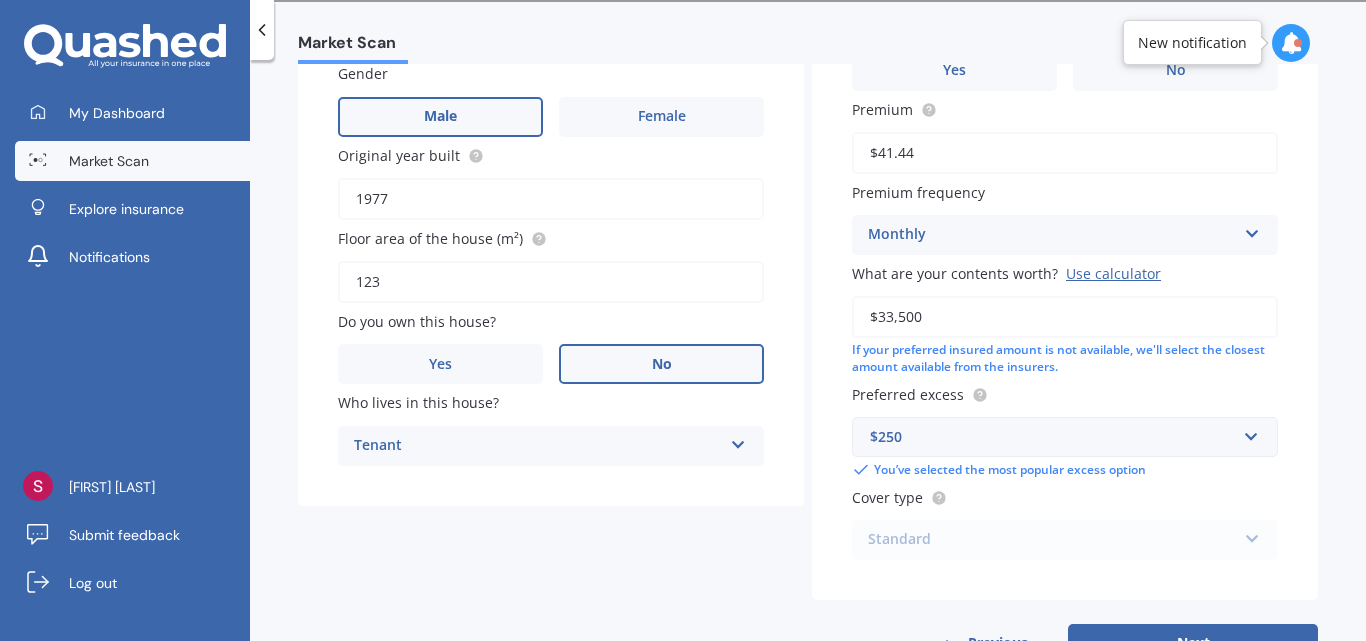 scroll, scrollTop: 419, scrollLeft: 0, axis: vertical 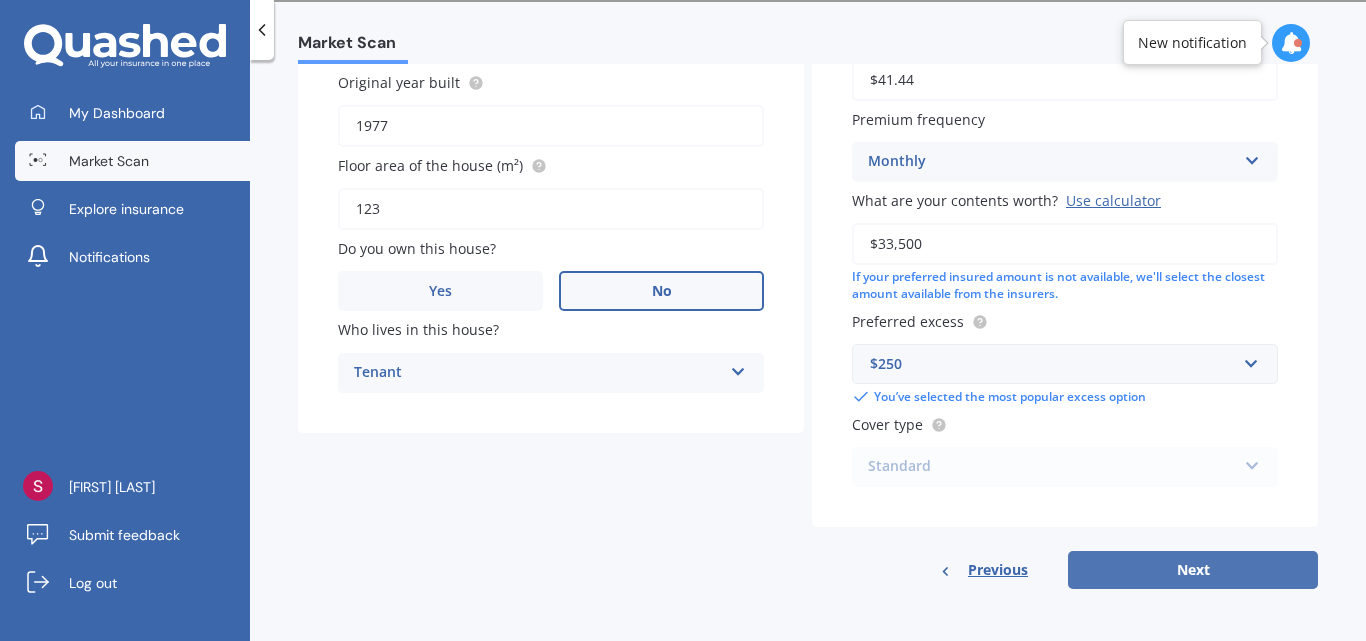 click on "Next" at bounding box center (1193, 570) 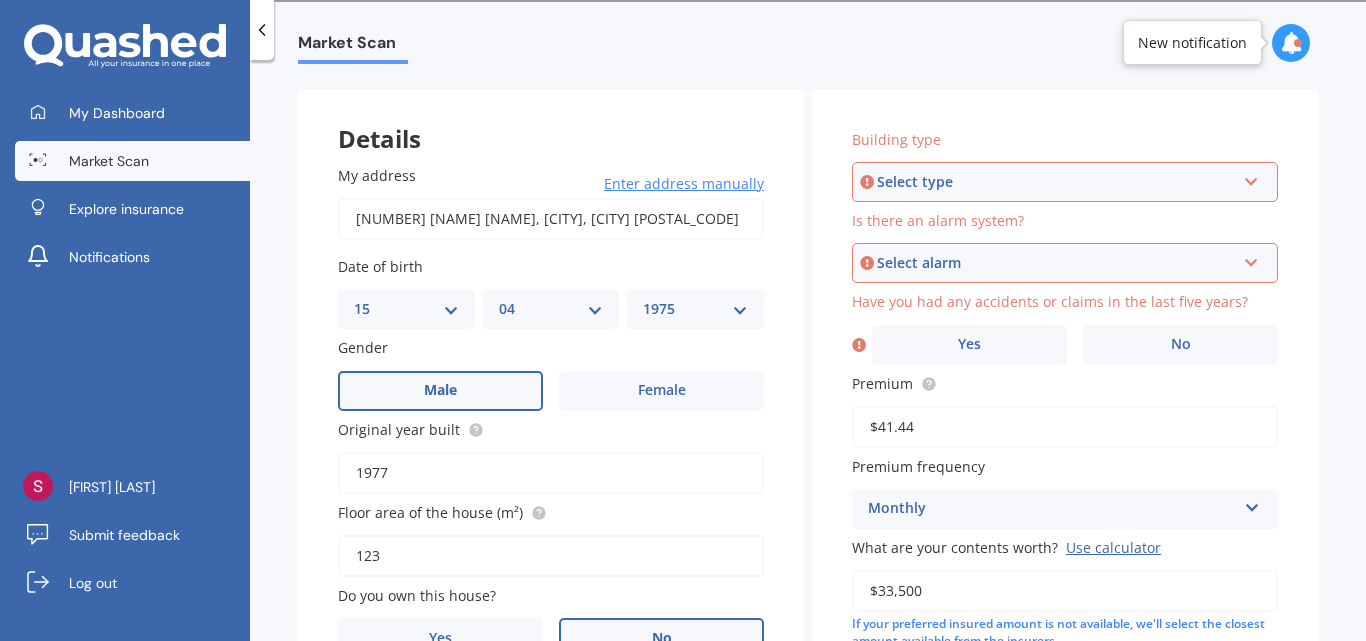 scroll, scrollTop: 37, scrollLeft: 0, axis: vertical 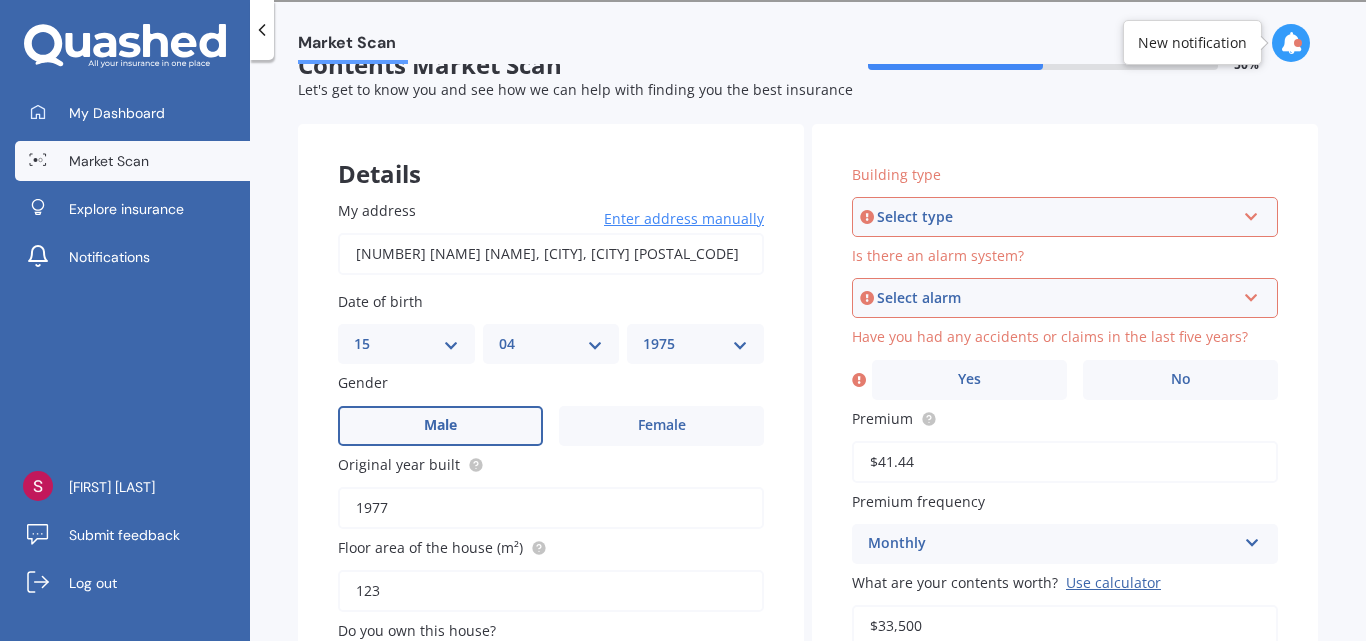 click on "Select type" at bounding box center [1056, 217] 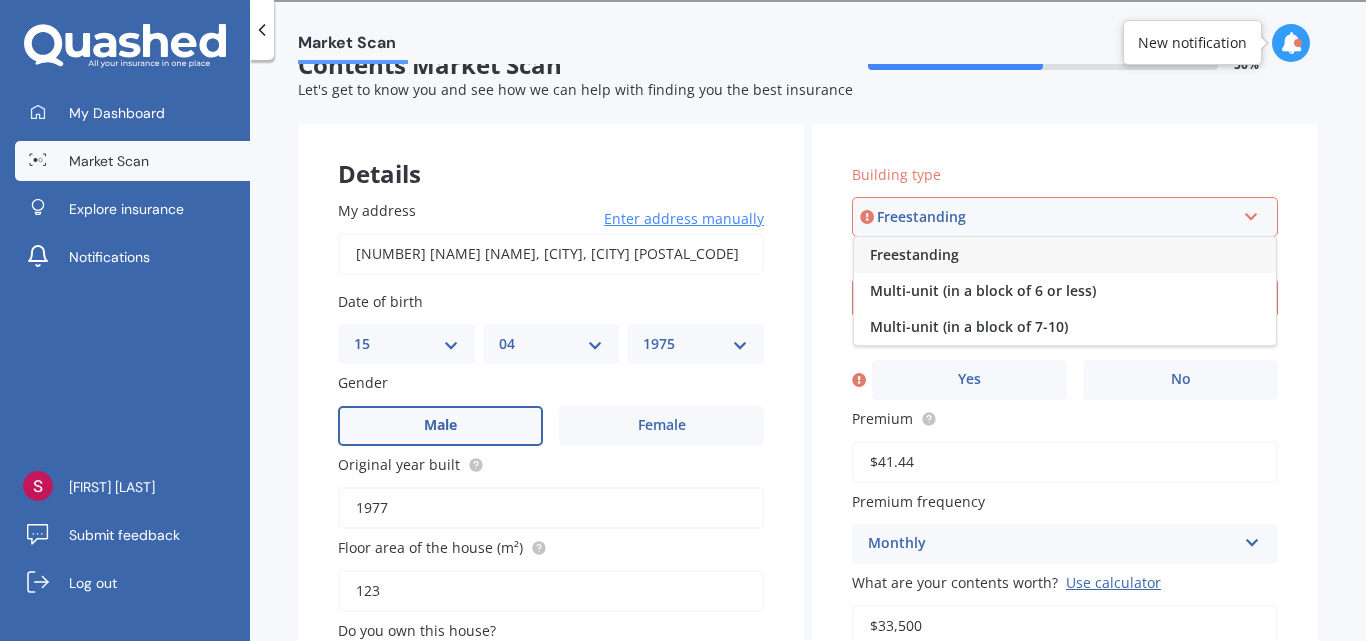 click on "Freestanding" at bounding box center [914, 254] 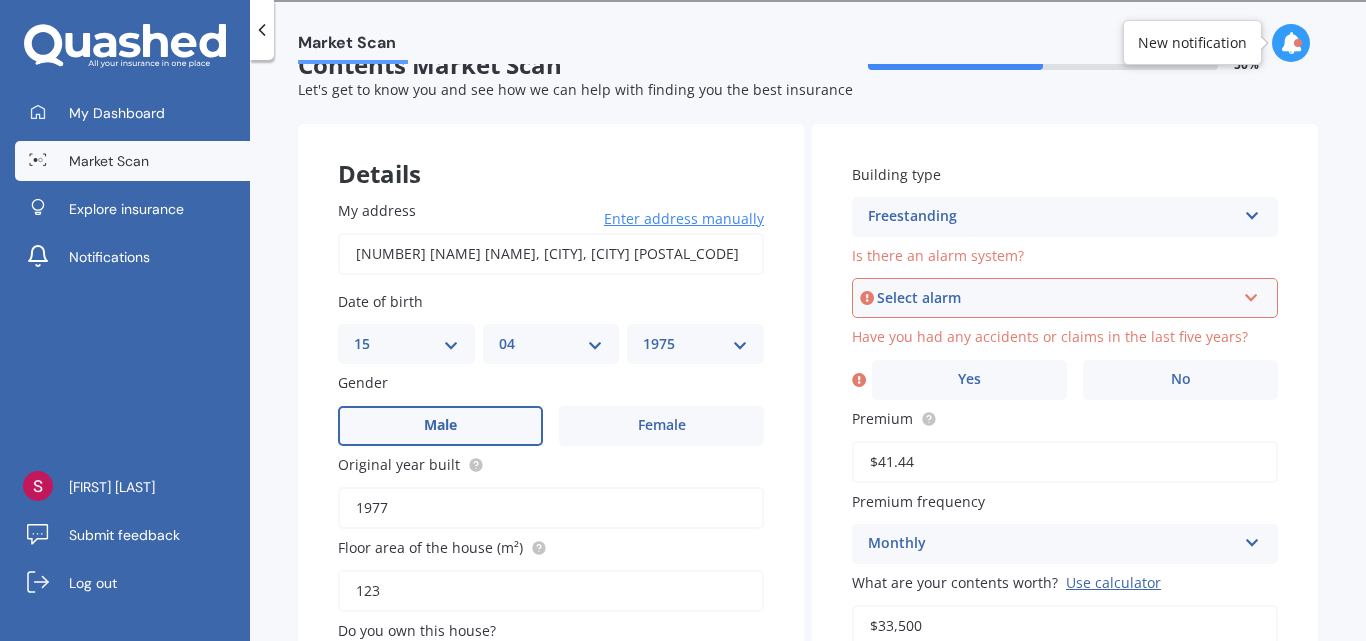 click on "Select alarm" at bounding box center (1056, 298) 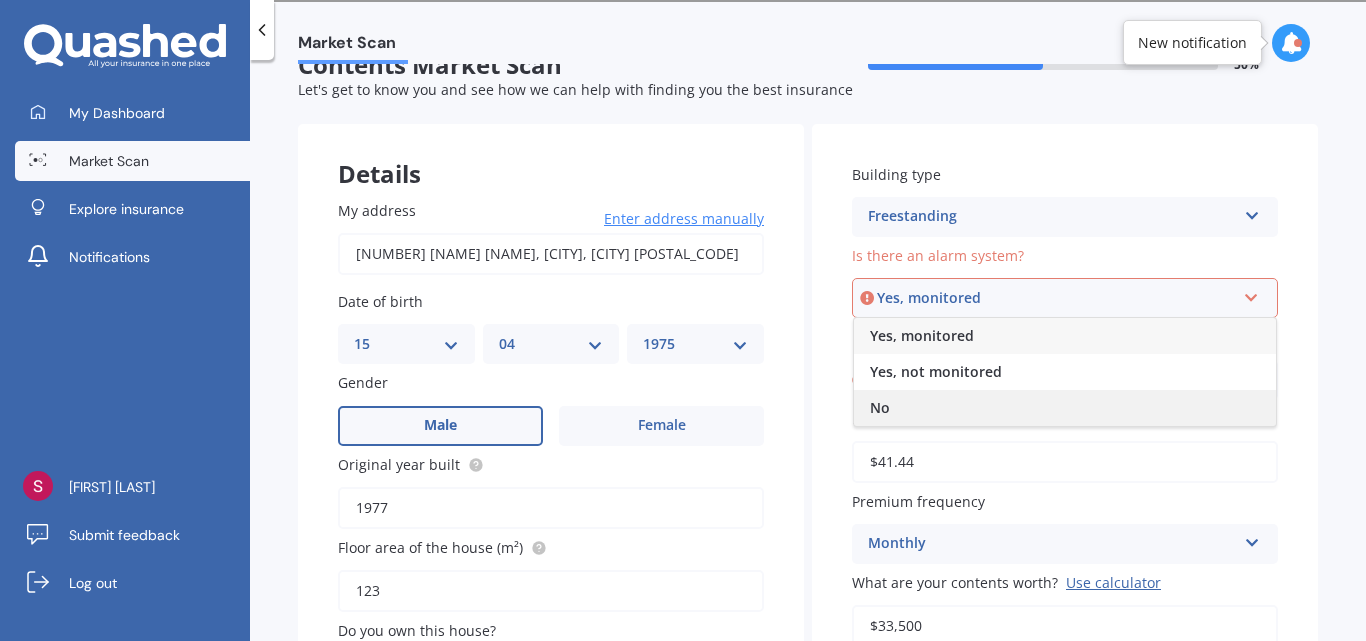 click on "No" at bounding box center (1065, 408) 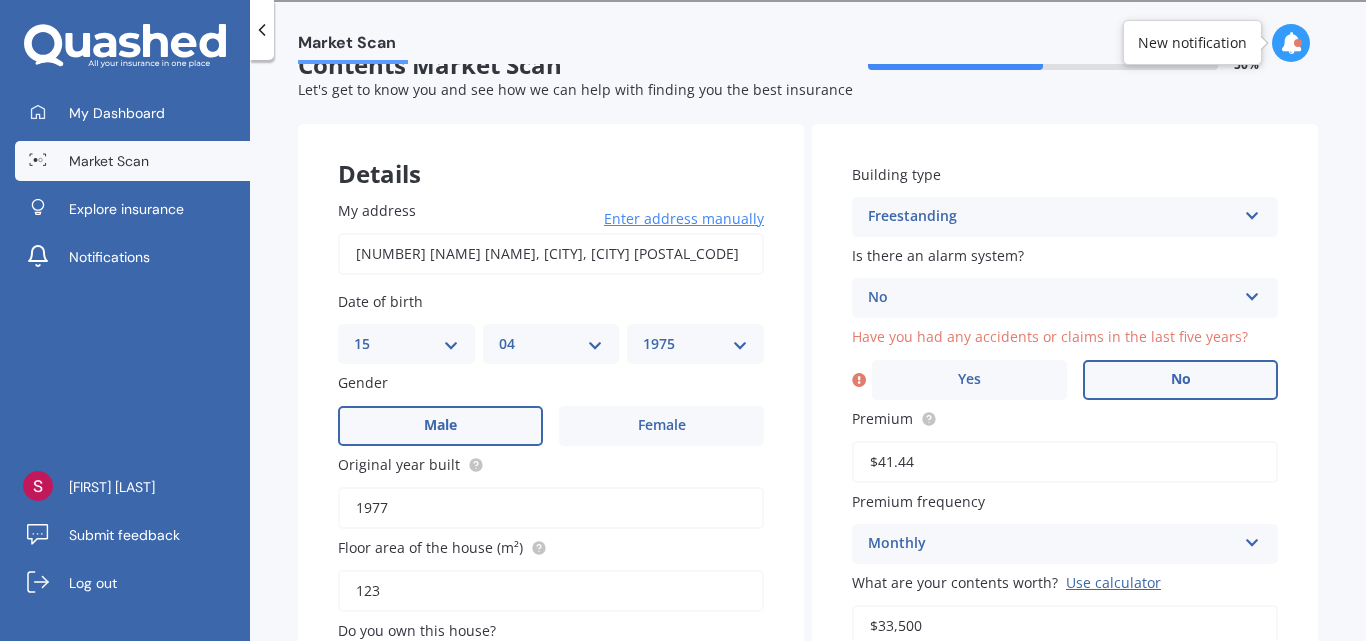 click on "No" at bounding box center [1180, 380] 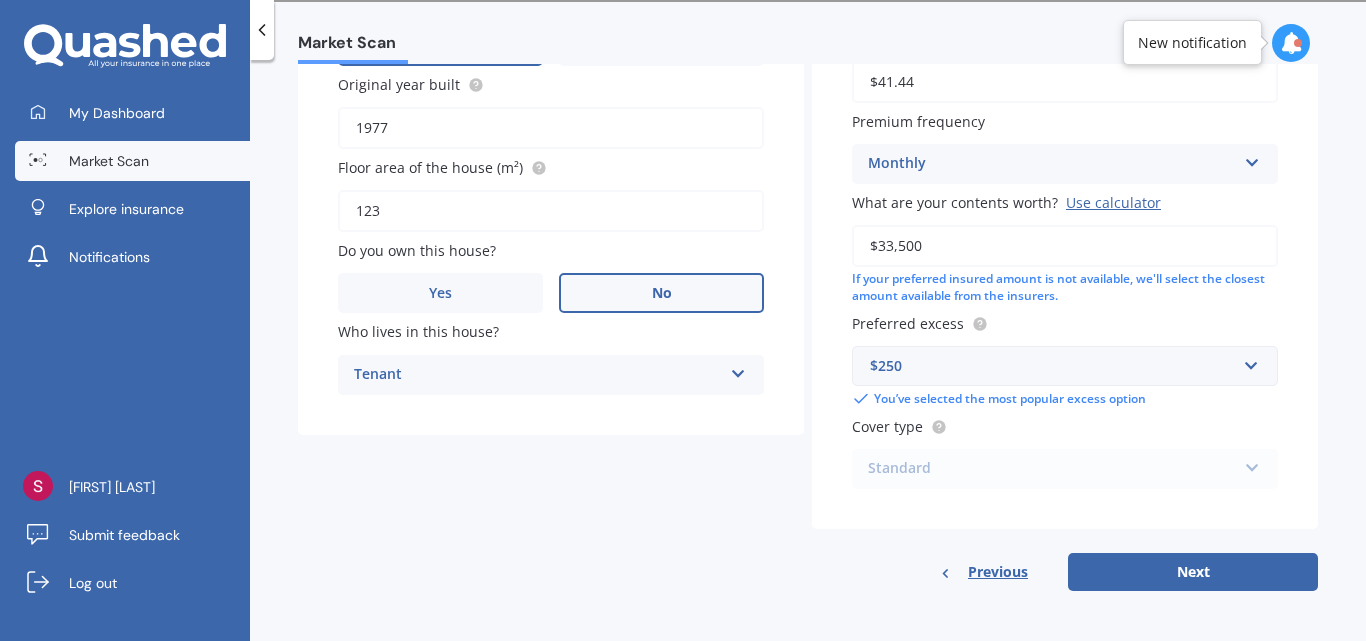 scroll, scrollTop: 419, scrollLeft: 0, axis: vertical 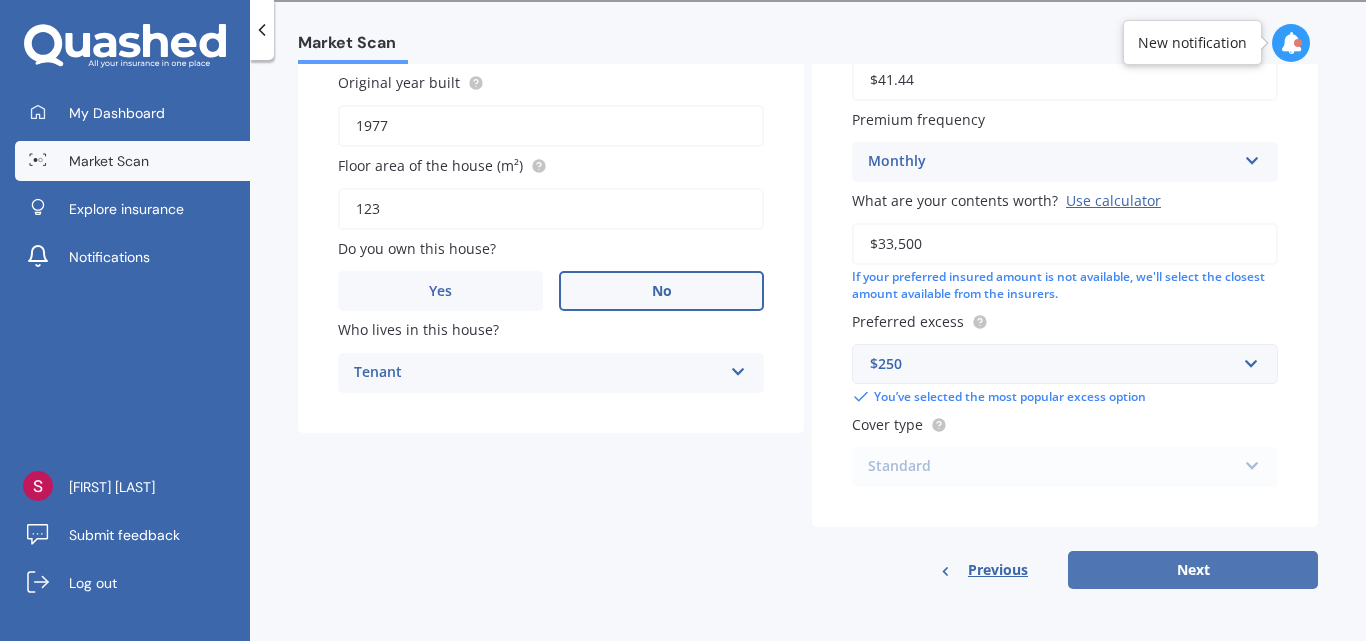 click on "Next" at bounding box center [1193, 570] 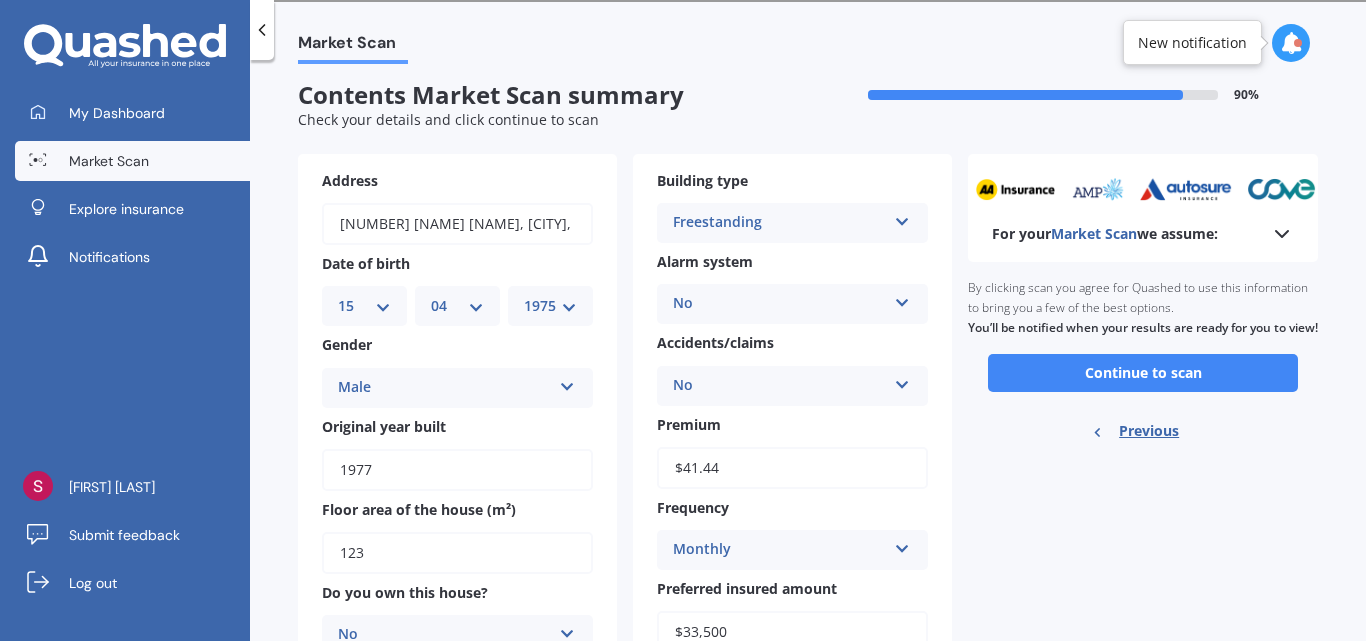 scroll, scrollTop: 0, scrollLeft: 0, axis: both 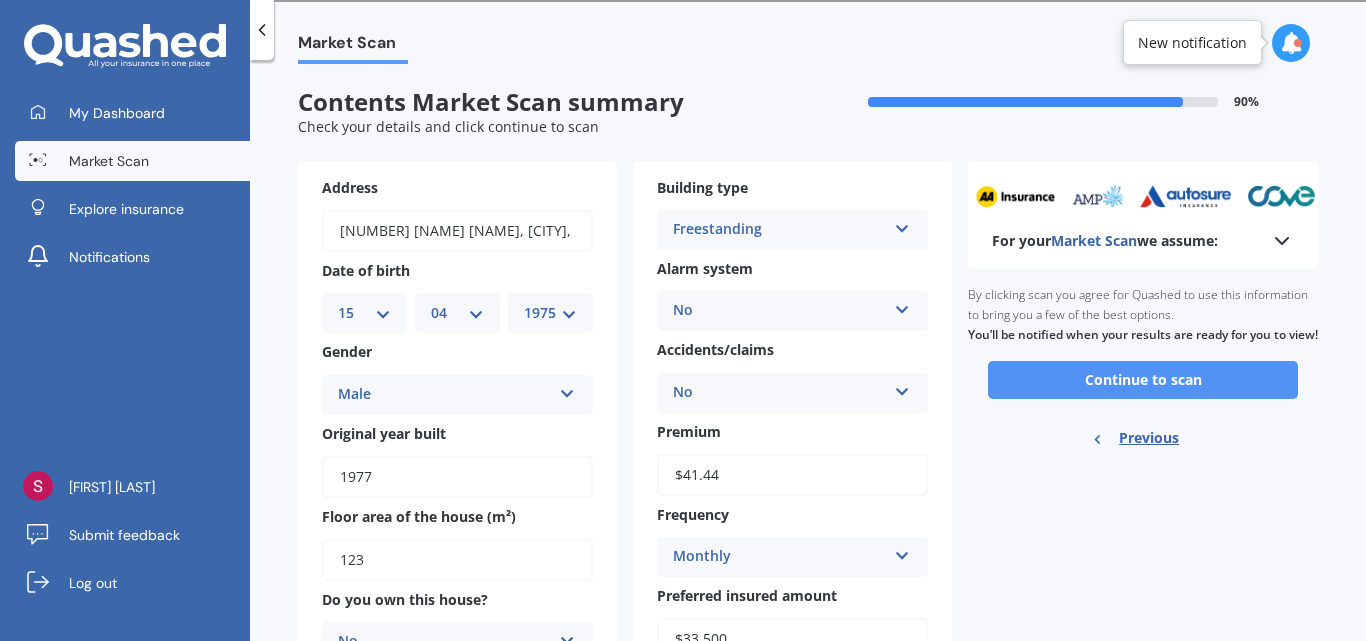 click on "Continue to scan" at bounding box center (1143, 380) 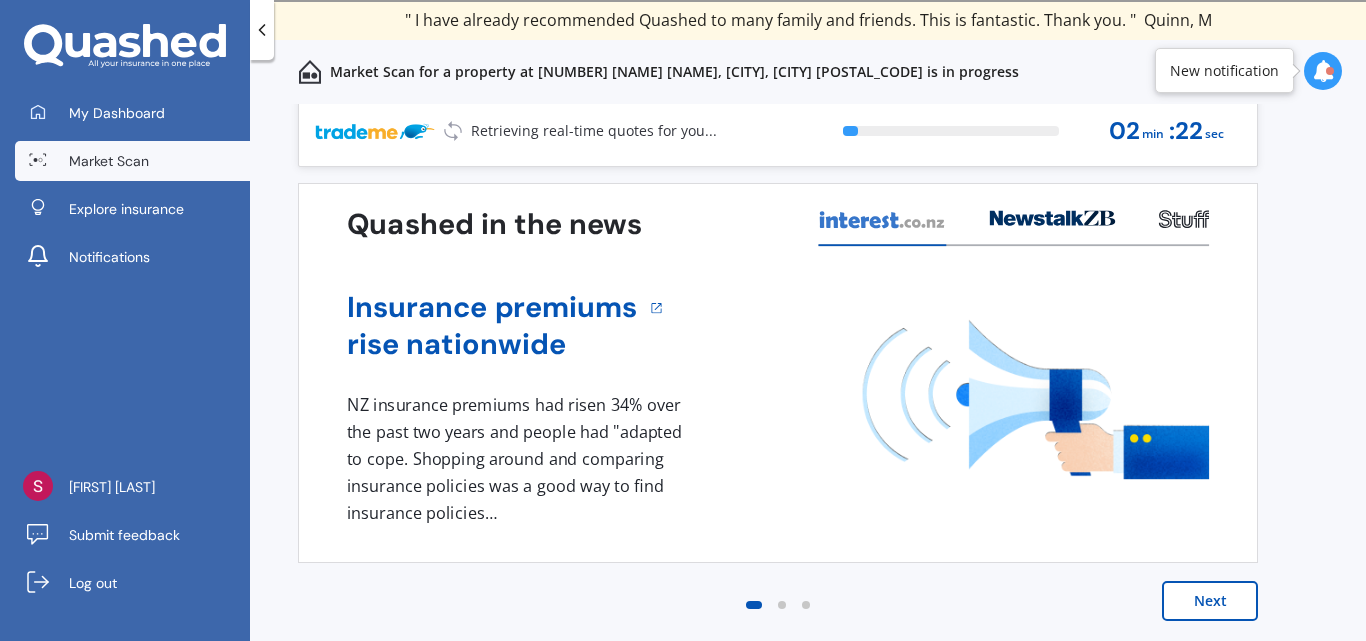 scroll, scrollTop: 0, scrollLeft: 0, axis: both 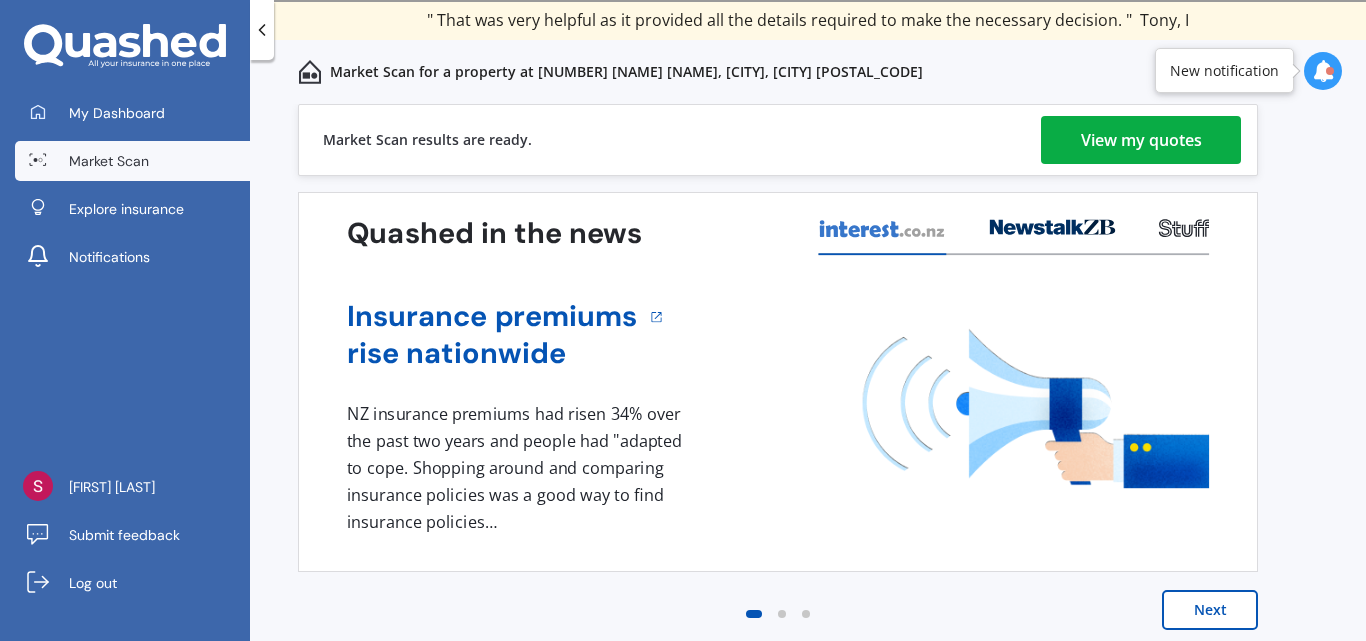 click on "View my quotes" at bounding box center [1141, 140] 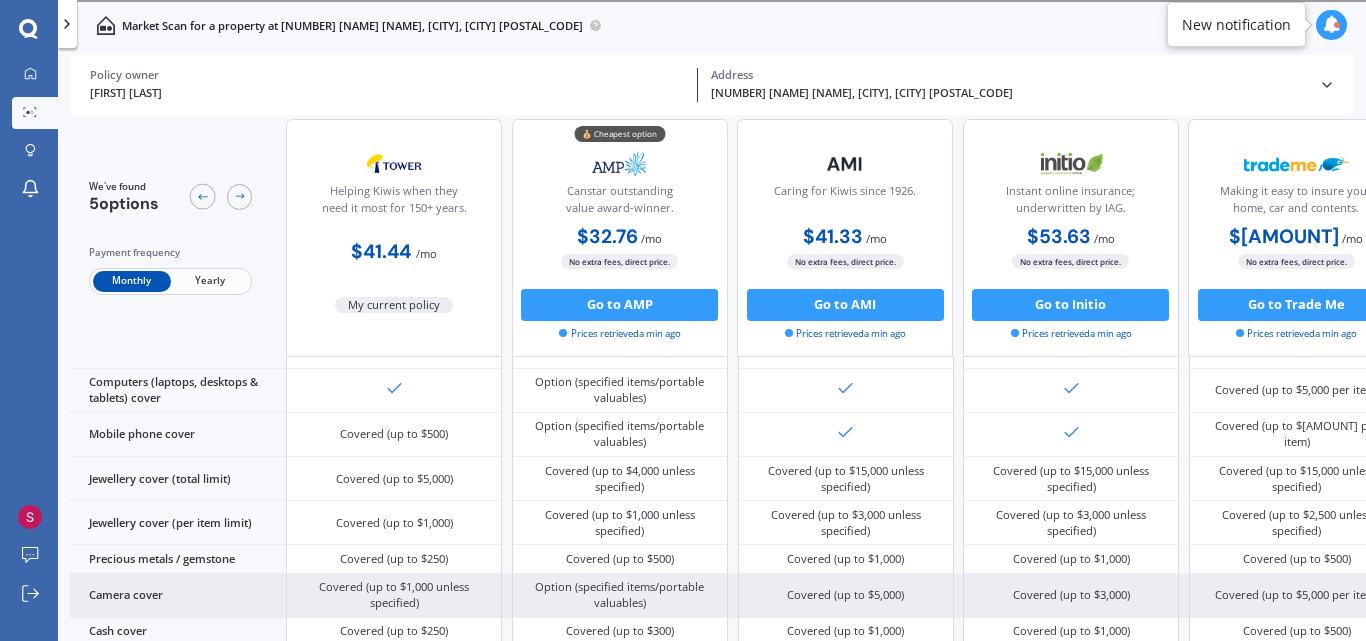 scroll, scrollTop: 375, scrollLeft: 0, axis: vertical 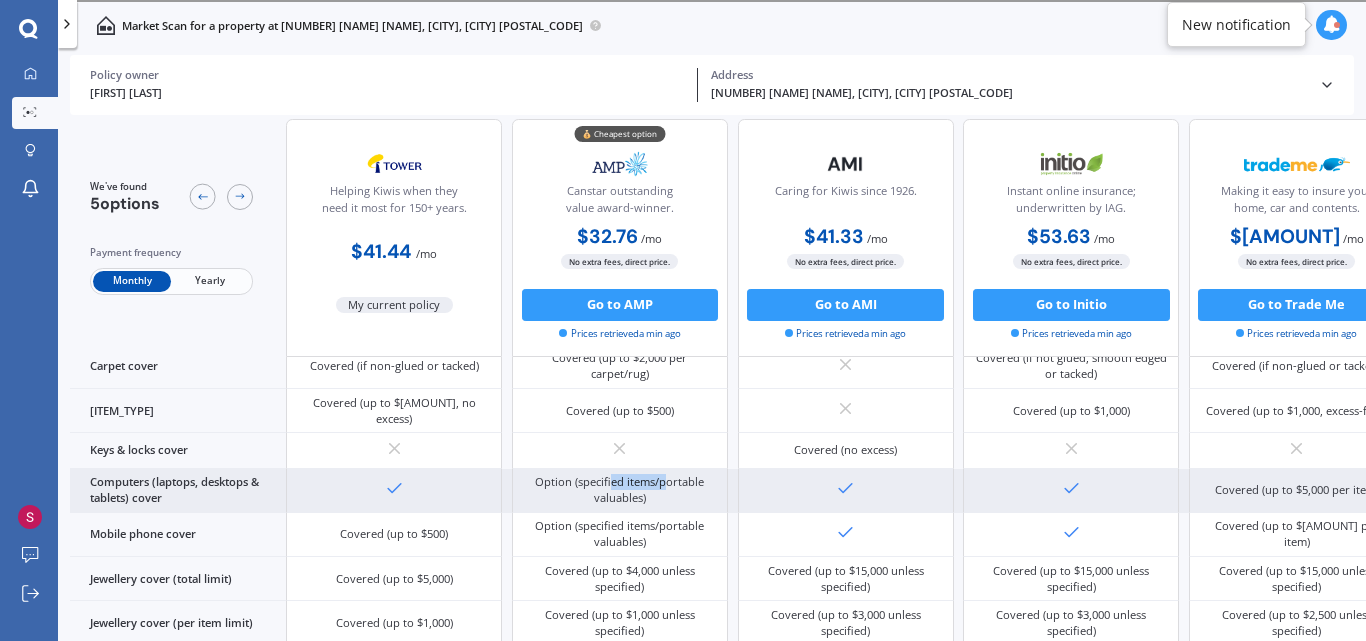 drag, startPoint x: 666, startPoint y: 472, endPoint x: 614, endPoint y: 470, distance: 52.03845 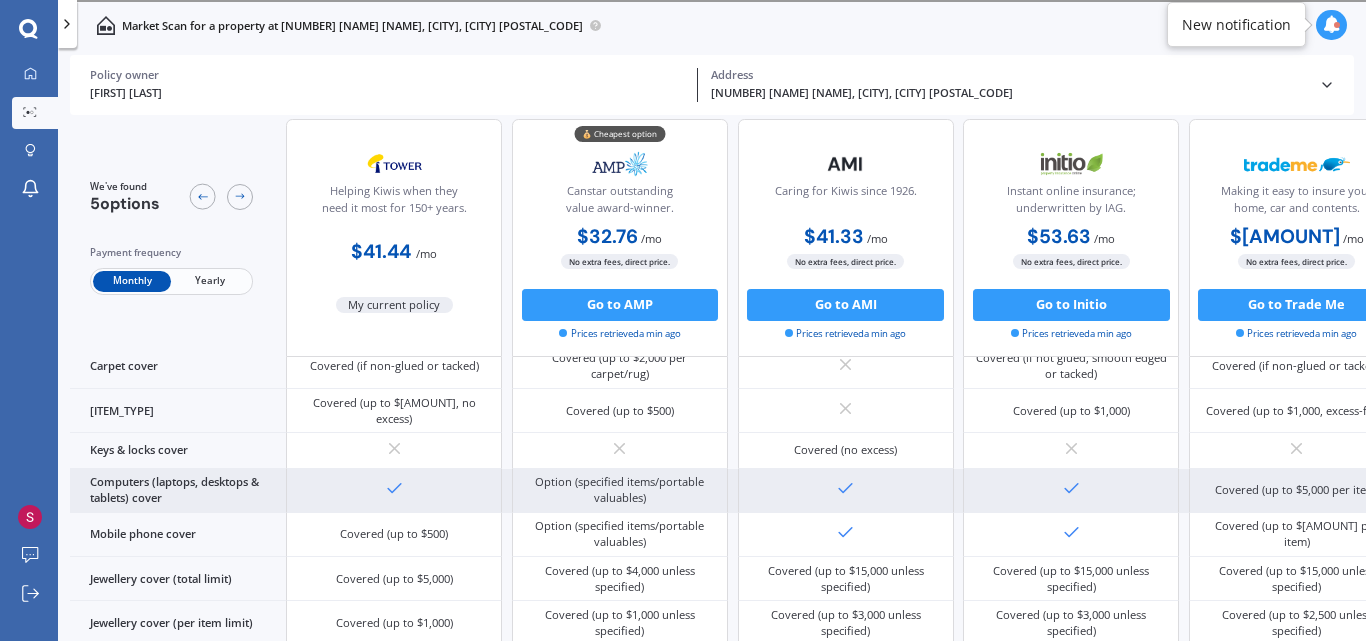 click on "Option (specified items/portable valuables)" at bounding box center (394, 178) 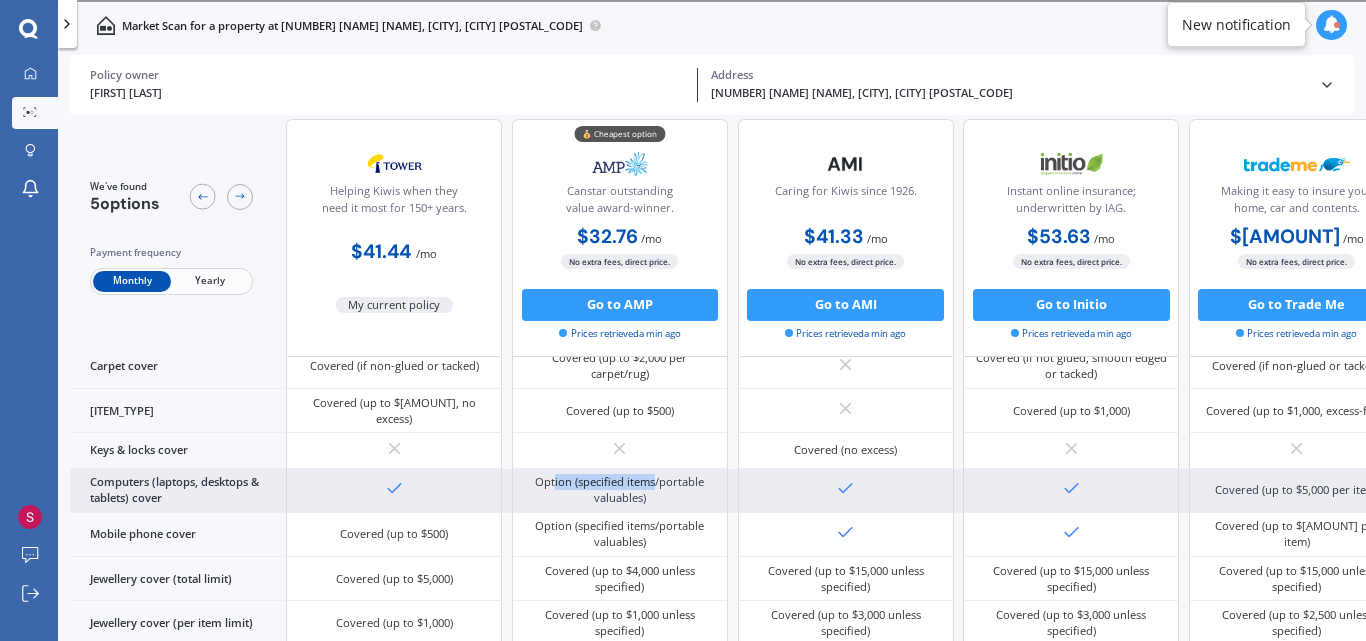 drag, startPoint x: 554, startPoint y: 473, endPoint x: 655, endPoint y: 474, distance: 101.00495 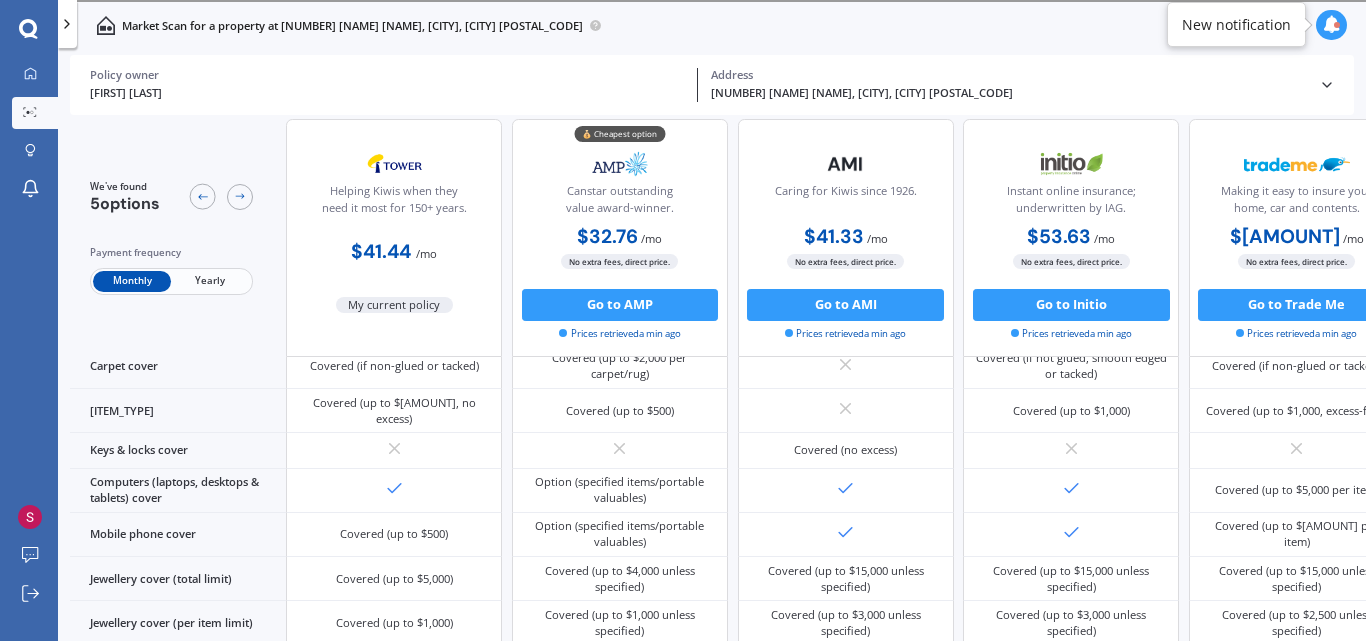 click on "Yearly" at bounding box center [210, 281] 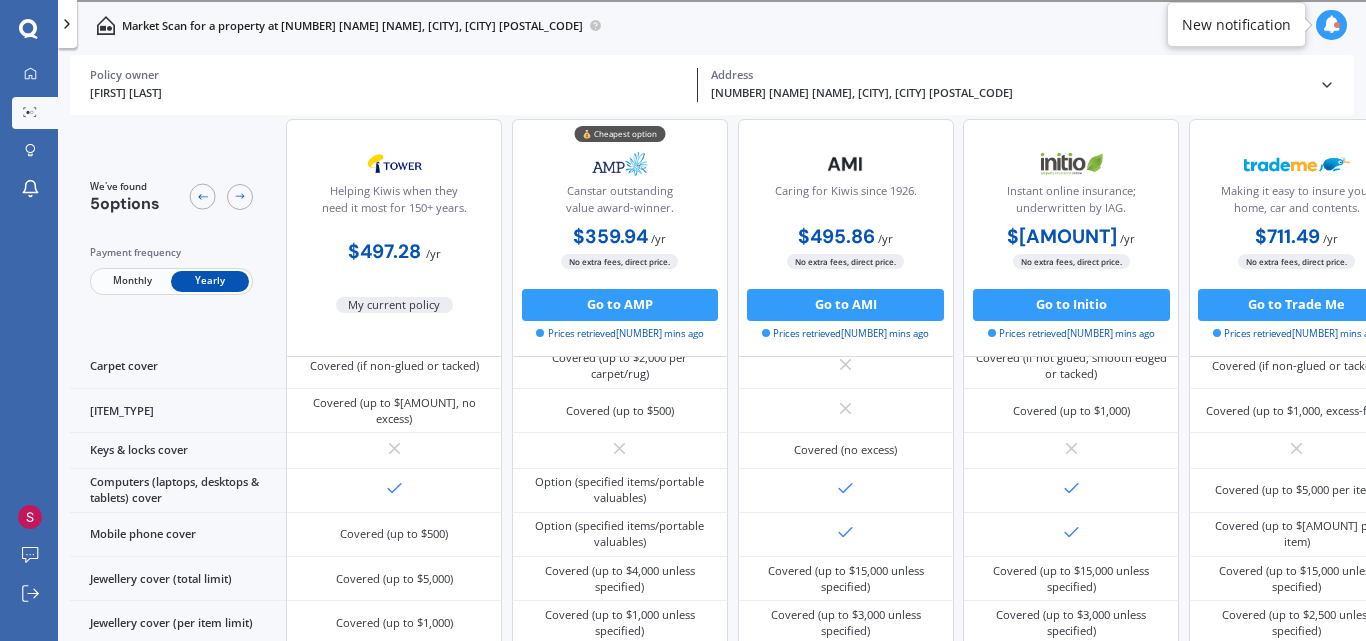 click on "Monthly" at bounding box center [132, 281] 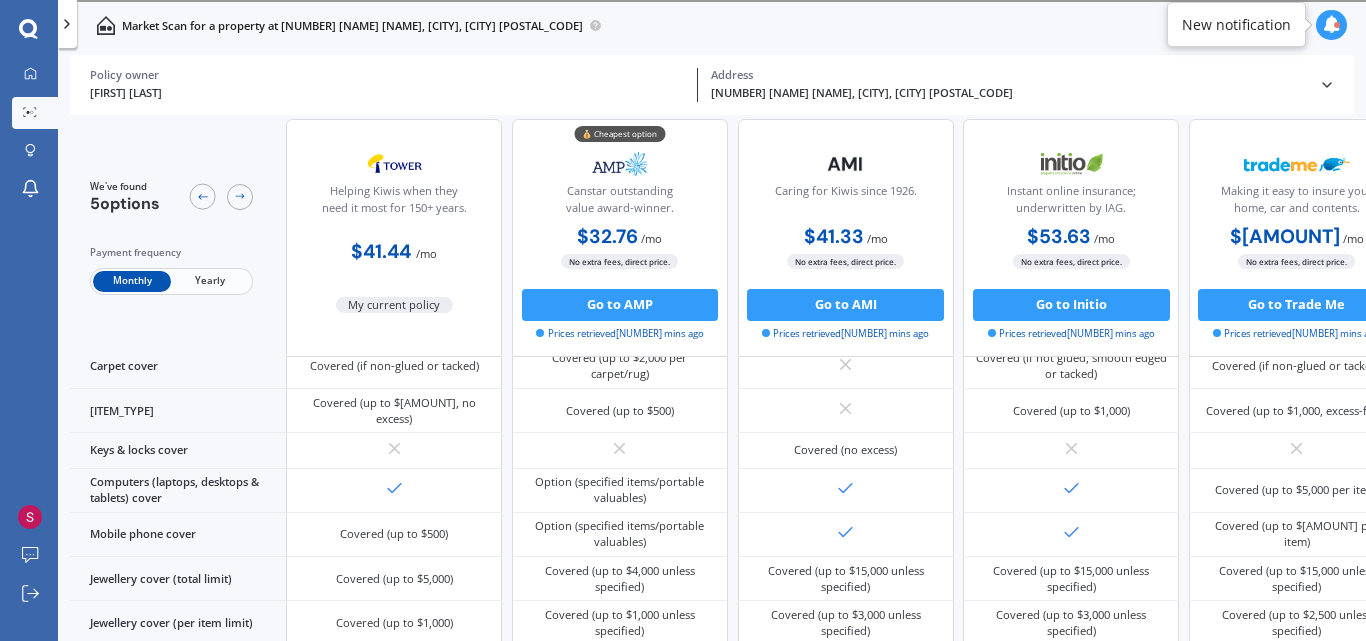 click on "Yearly" at bounding box center (210, 281) 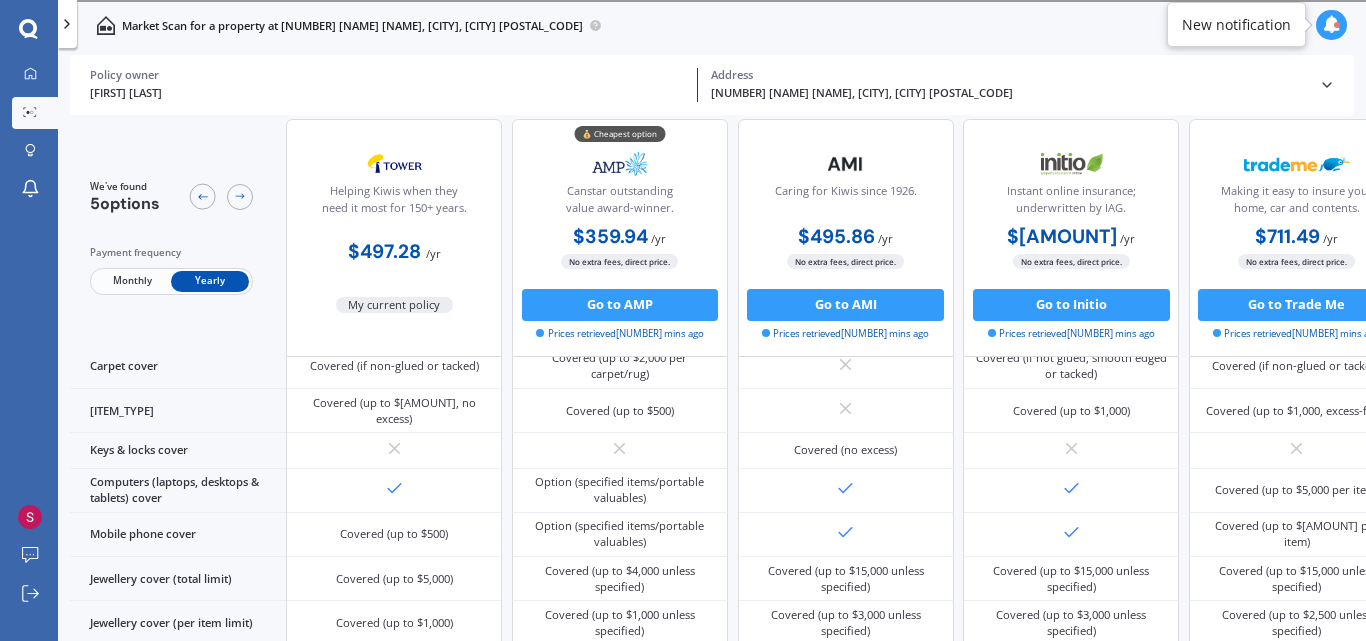 click on "Monthly" at bounding box center [132, 281] 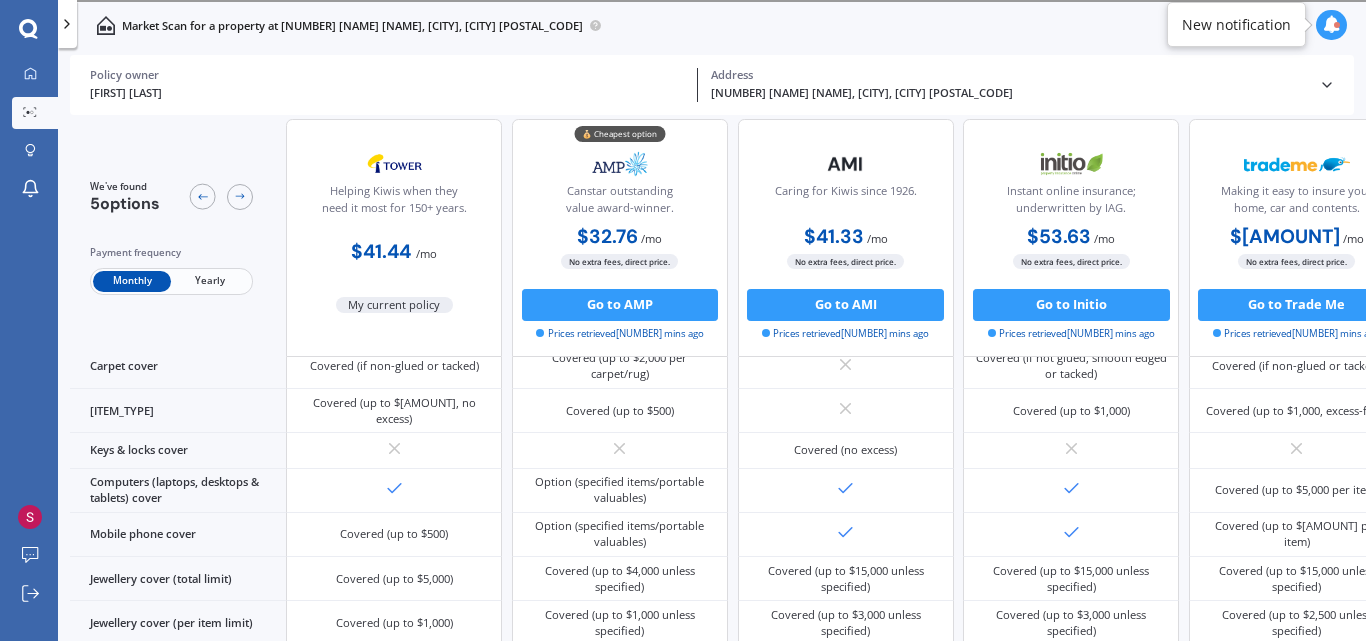 click on "Yearly" at bounding box center (210, 281) 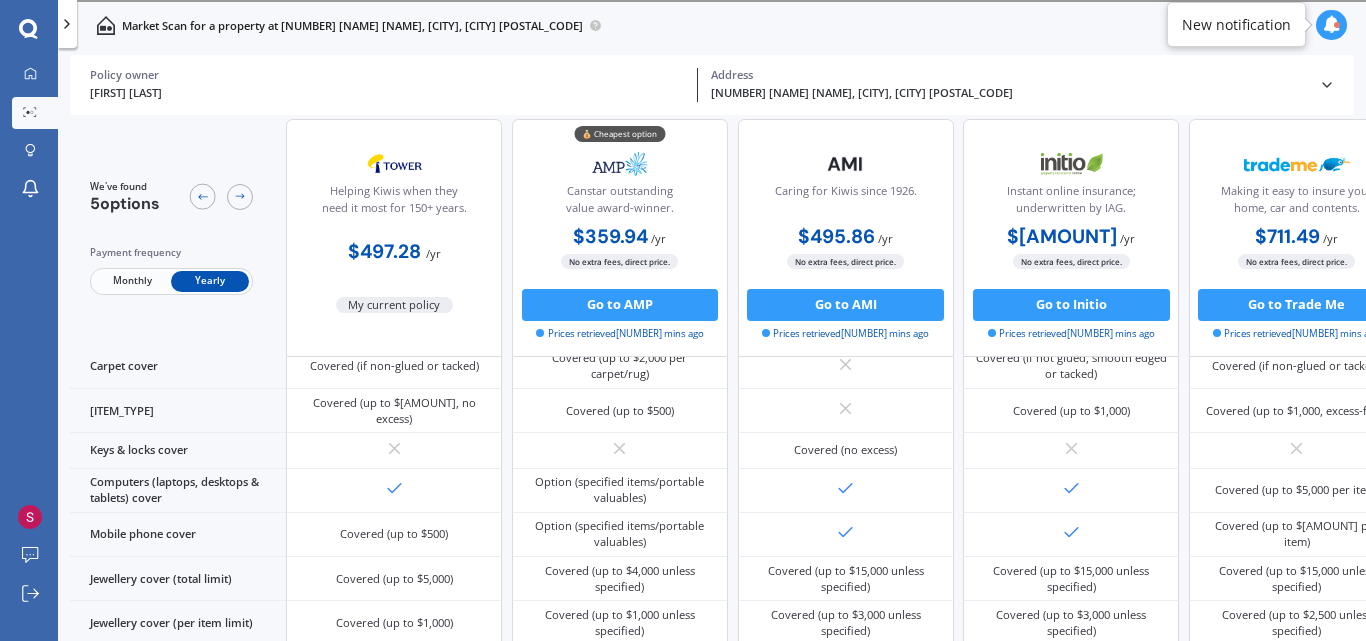 click on "Monthly" at bounding box center [132, 281] 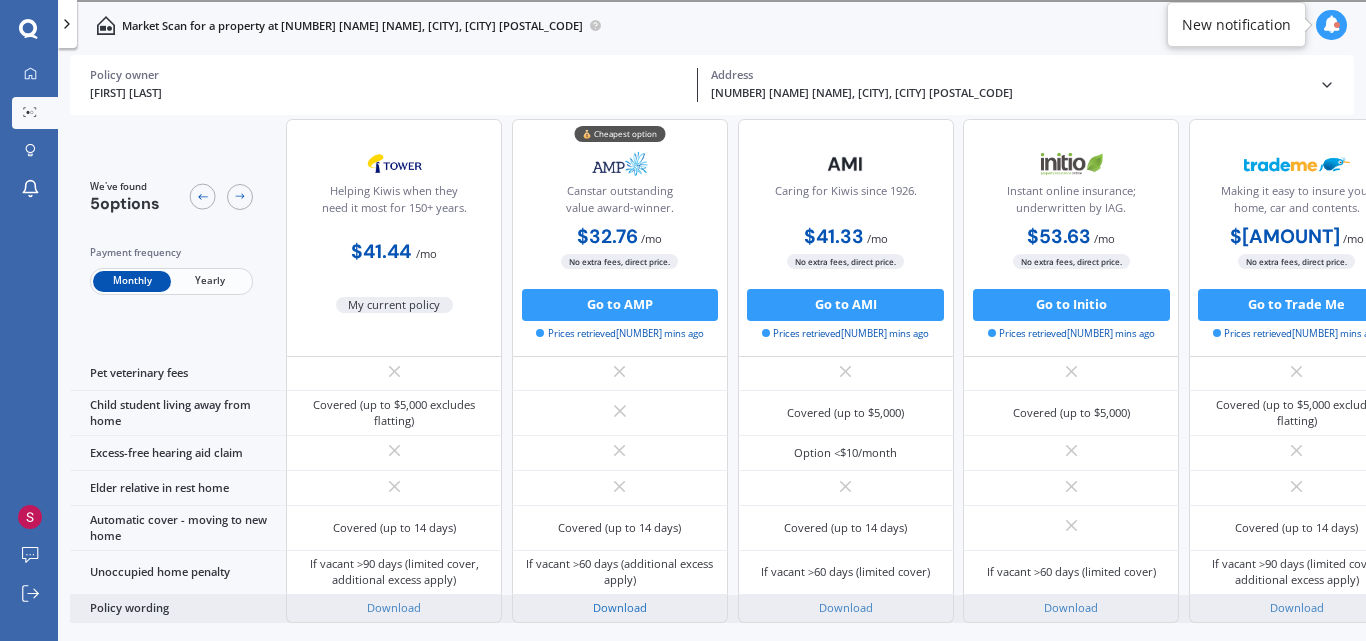 scroll, scrollTop: 1543, scrollLeft: 0, axis: vertical 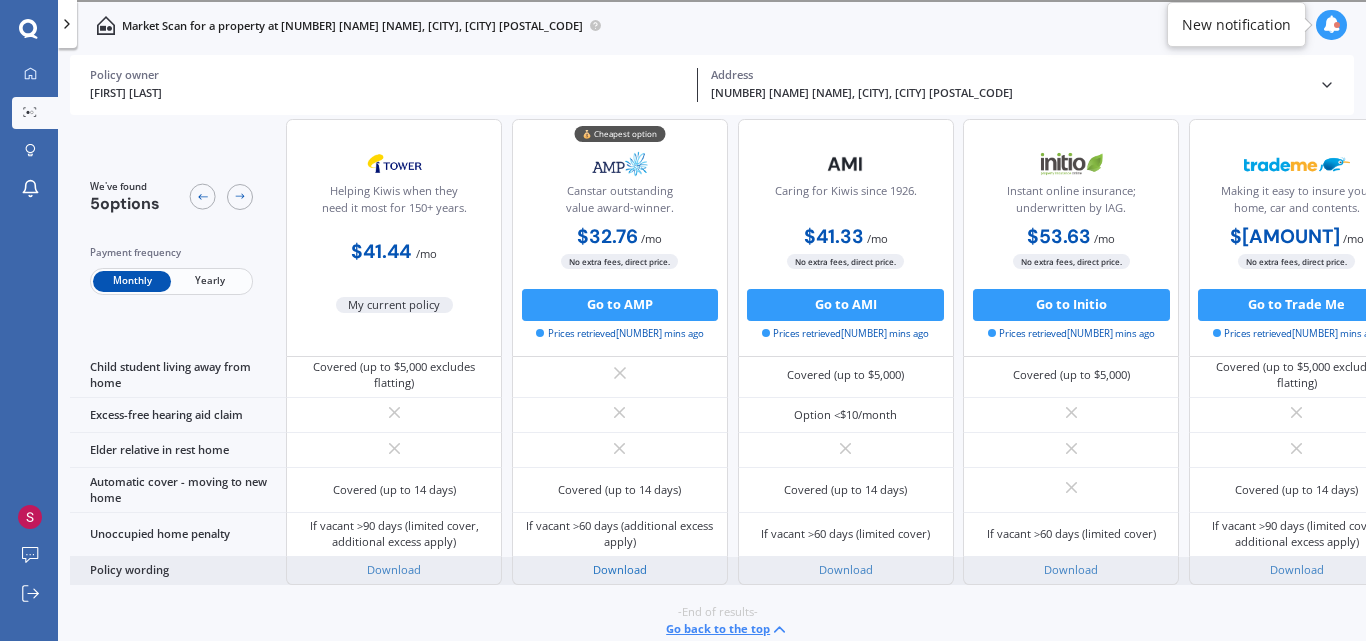 click on "Download" at bounding box center (620, 569) 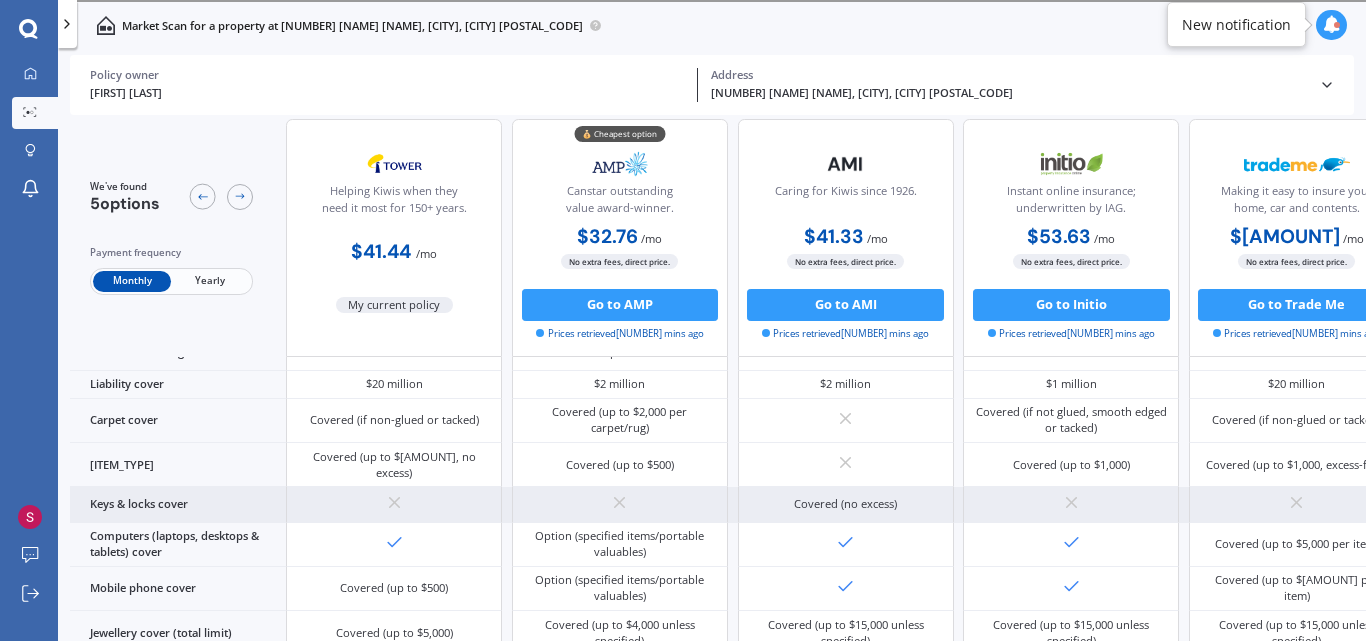 scroll, scrollTop: 250, scrollLeft: 0, axis: vertical 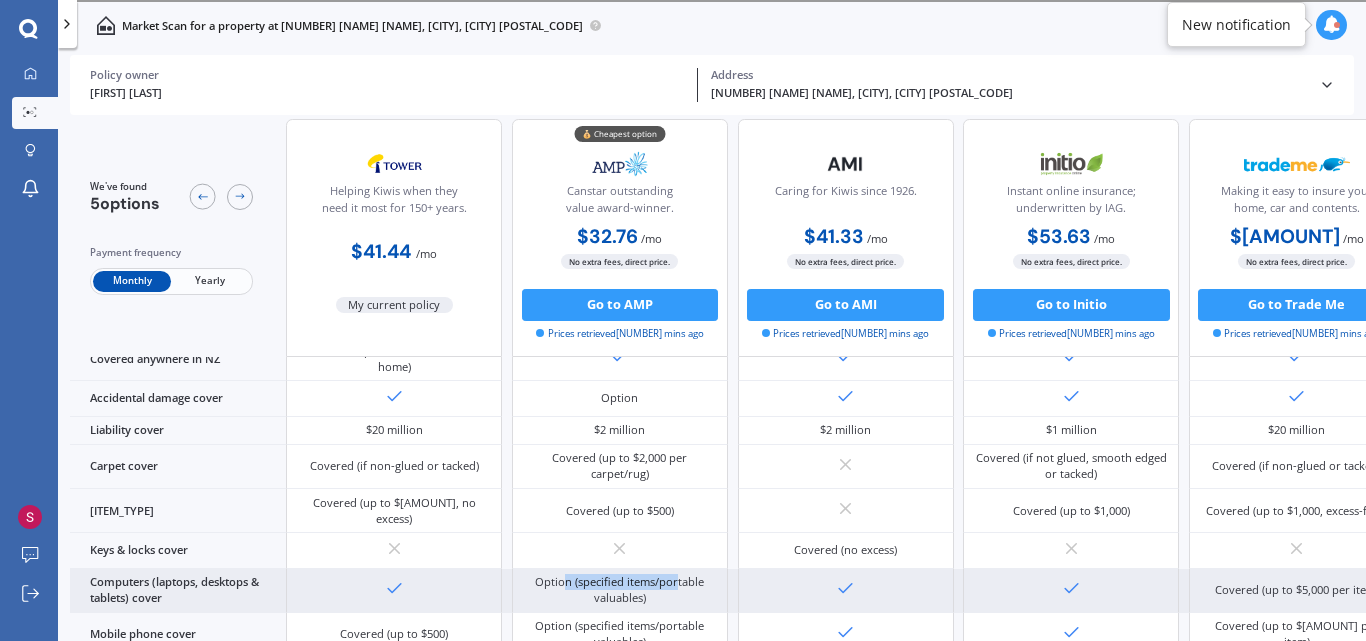 drag, startPoint x: 677, startPoint y: 571, endPoint x: 562, endPoint y: 576, distance: 115.10864 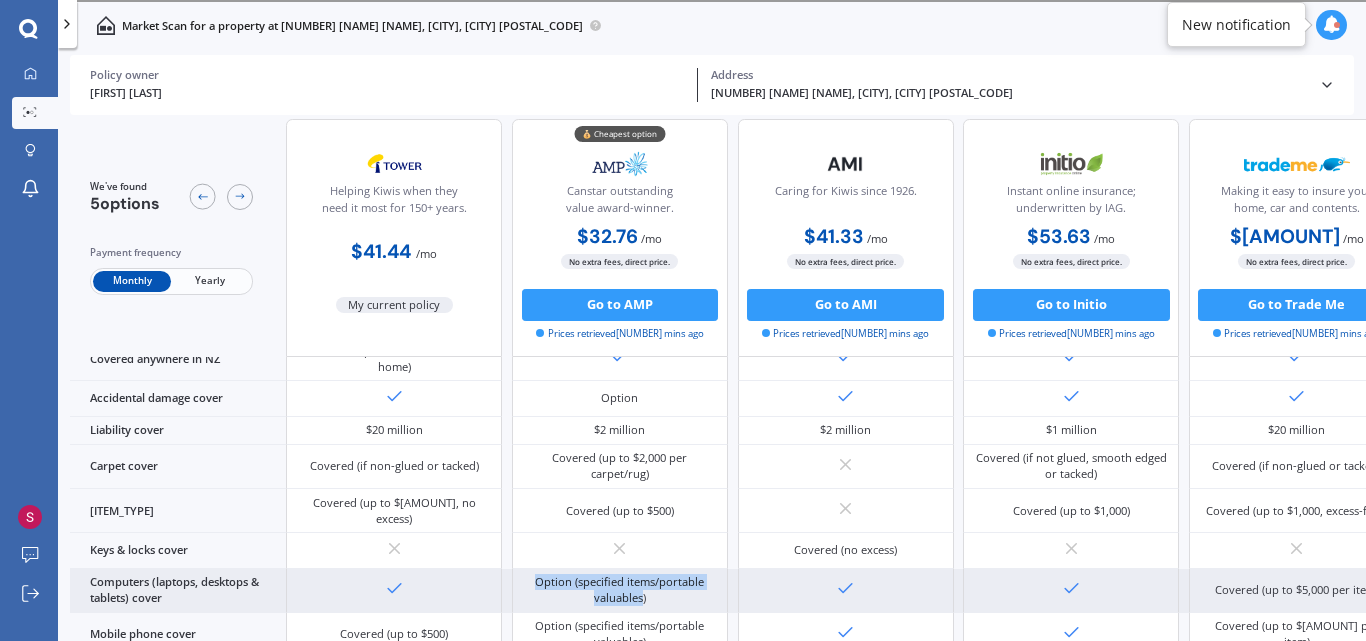 drag, startPoint x: 641, startPoint y: 587, endPoint x: 528, endPoint y: 578, distance: 113.35784 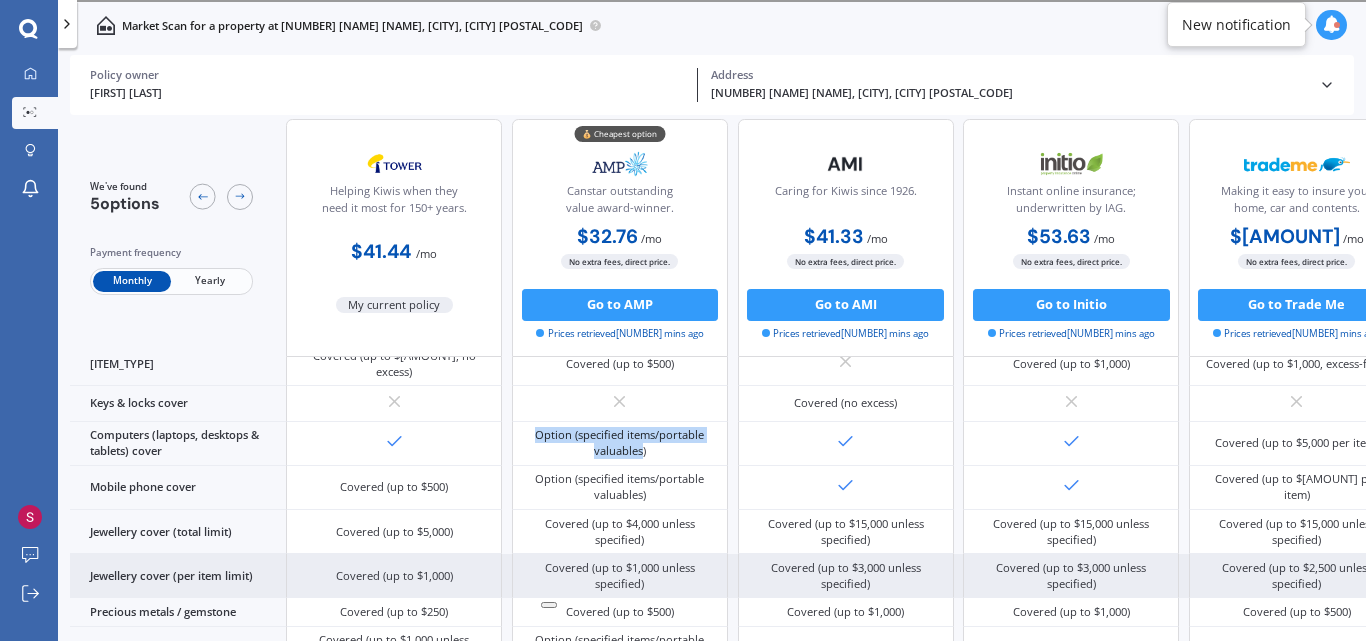 scroll, scrollTop: 375, scrollLeft: 0, axis: vertical 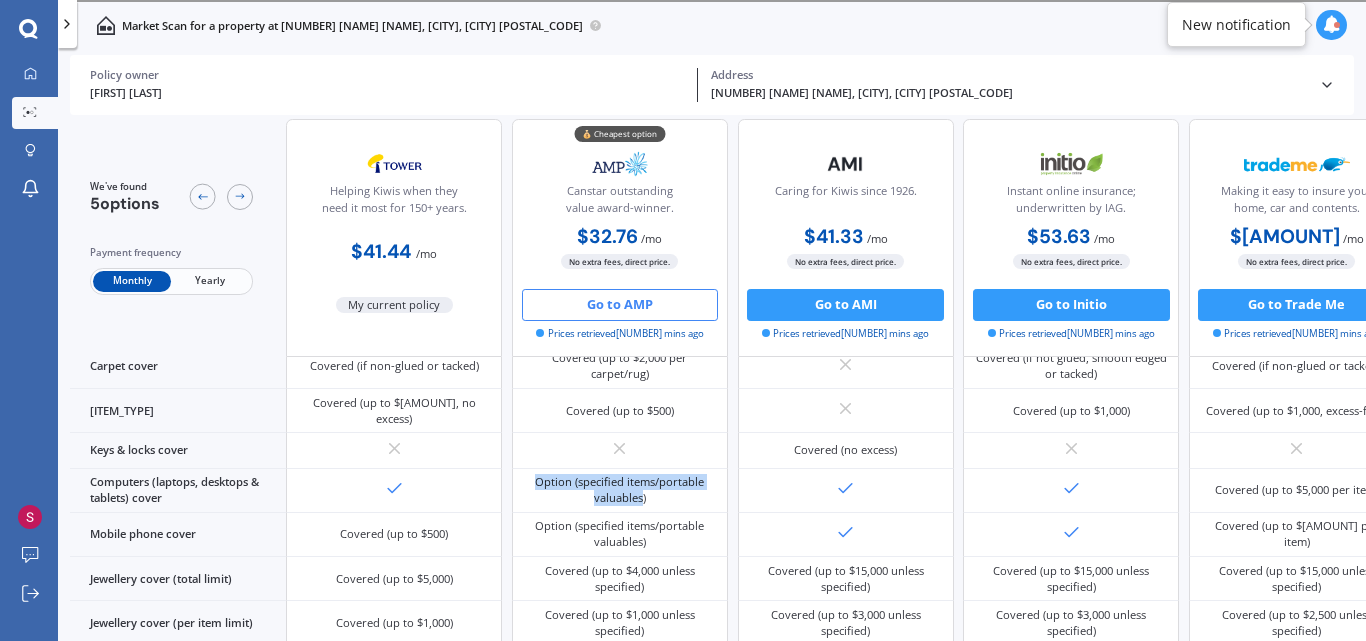 click on "Go to AMP" at bounding box center [620, 305] 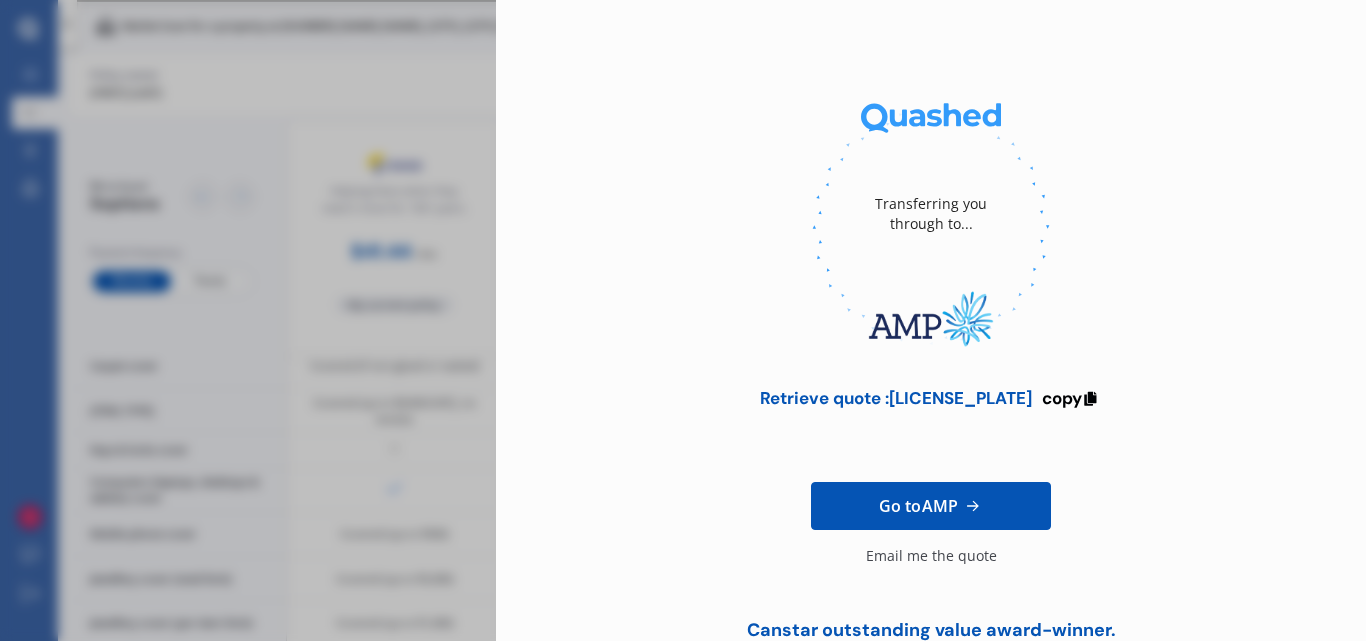 scroll, scrollTop: 0, scrollLeft: 0, axis: both 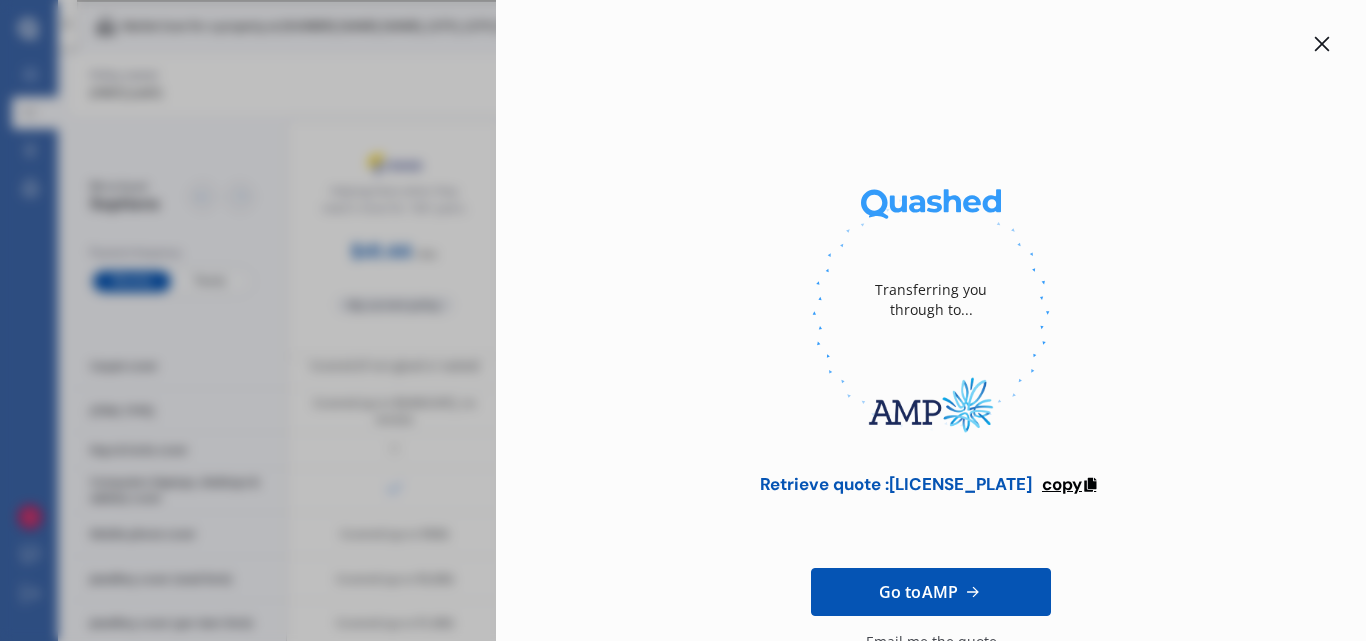 click on "copy" at bounding box center [1062, 484] 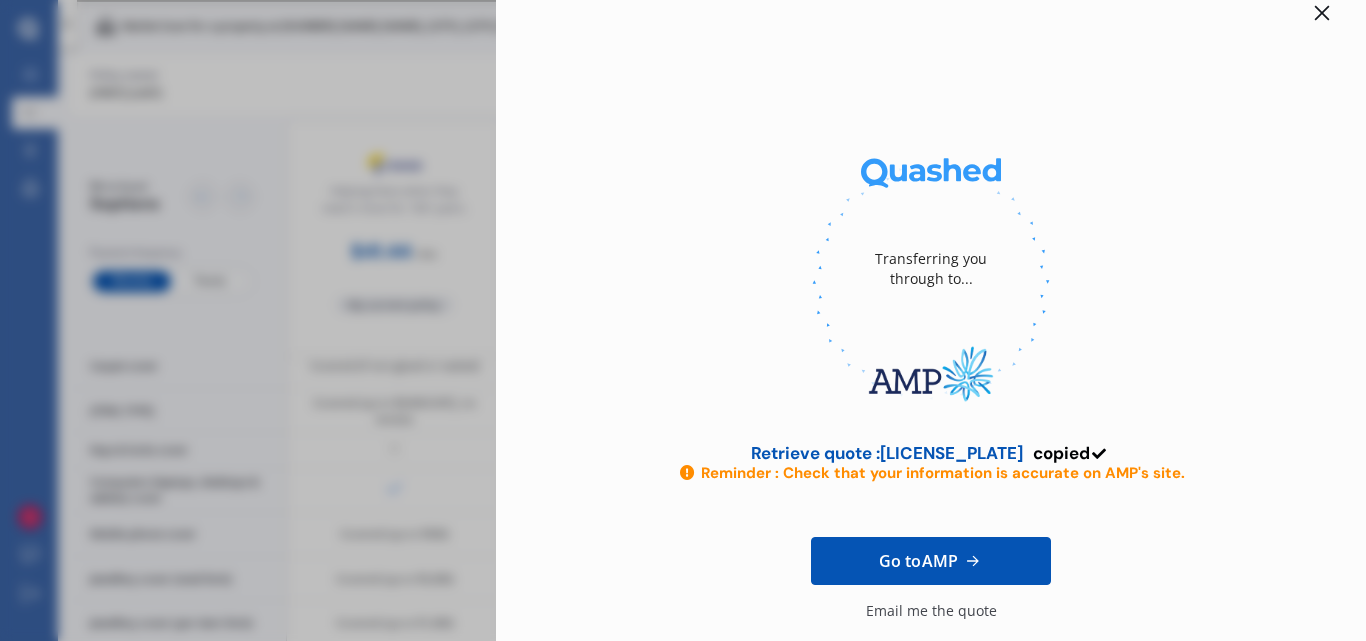 scroll, scrollTop: 0, scrollLeft: 0, axis: both 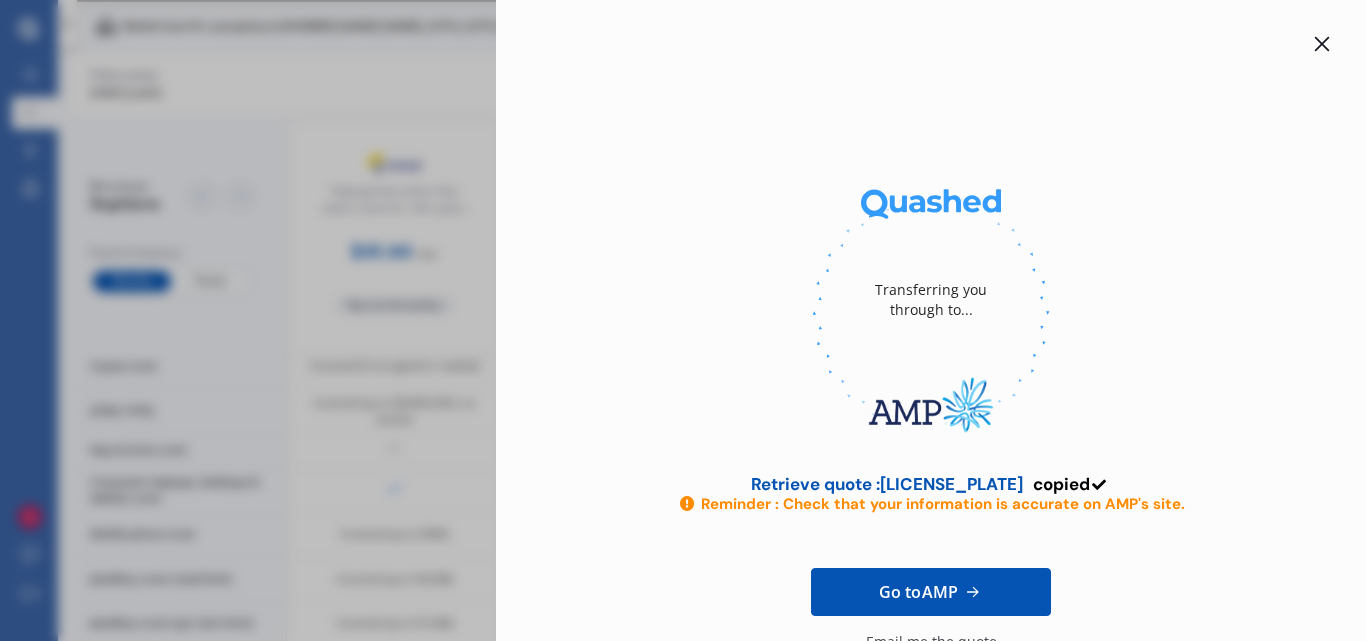 click at bounding box center [1322, 44] 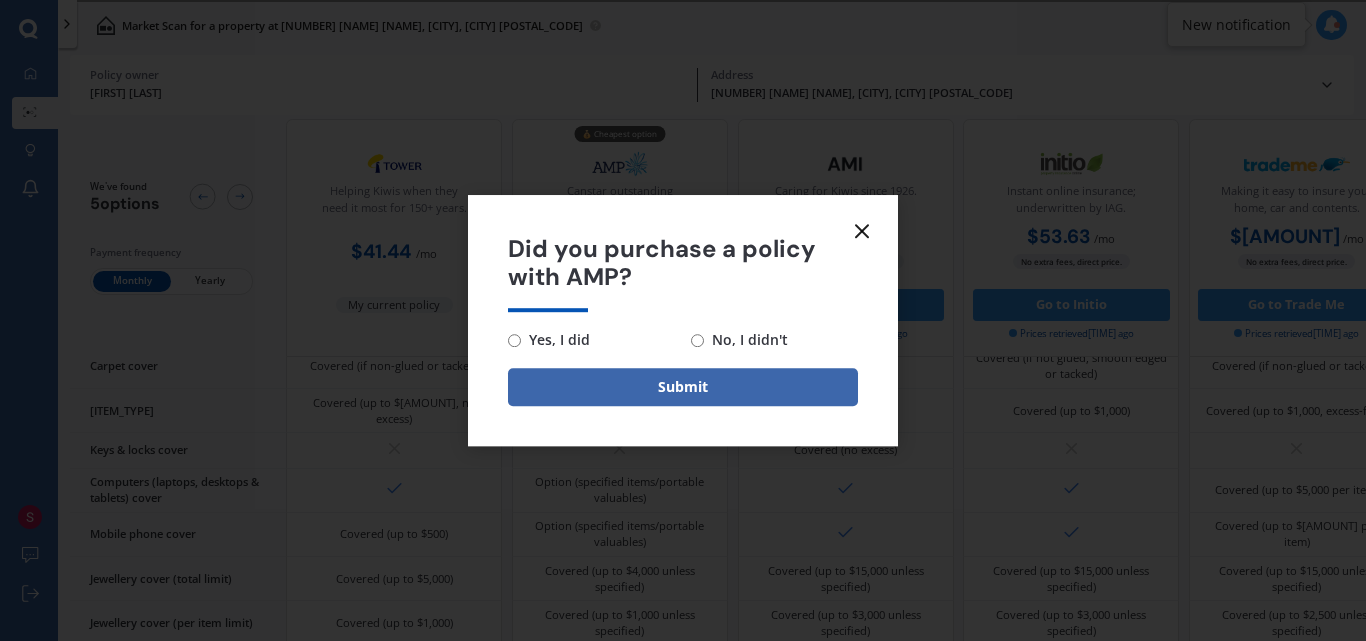 click at bounding box center (862, 231) 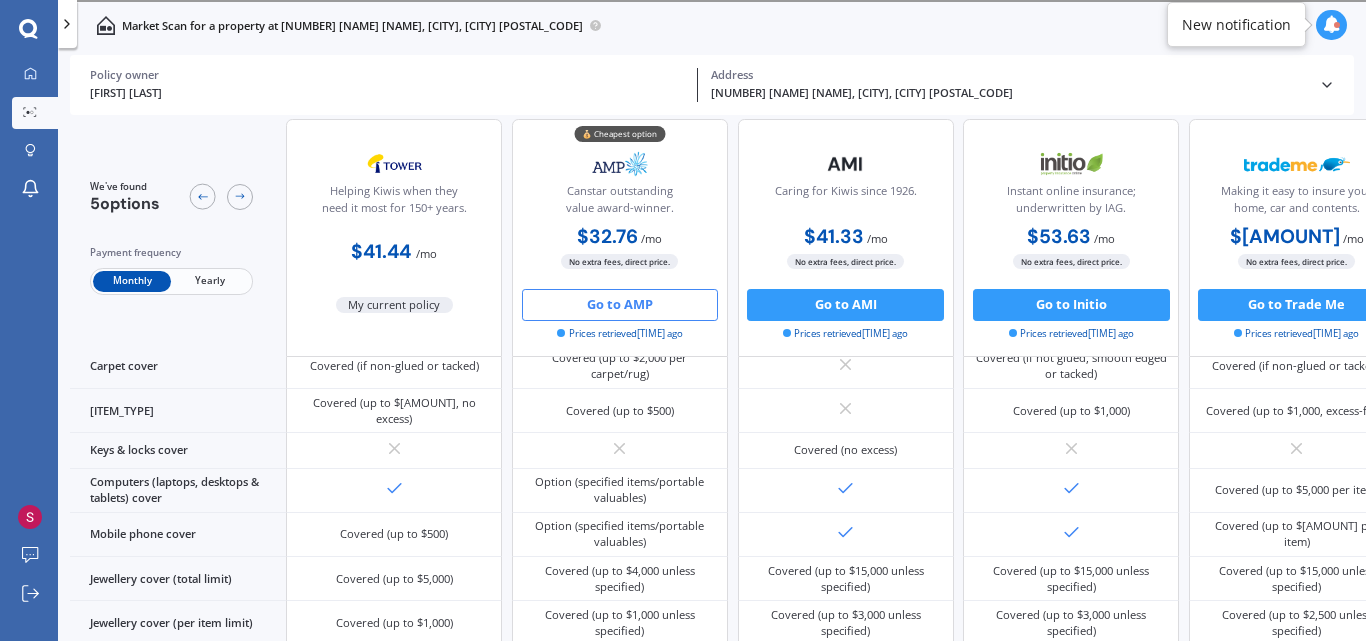 click on "Yearly" at bounding box center (210, 281) 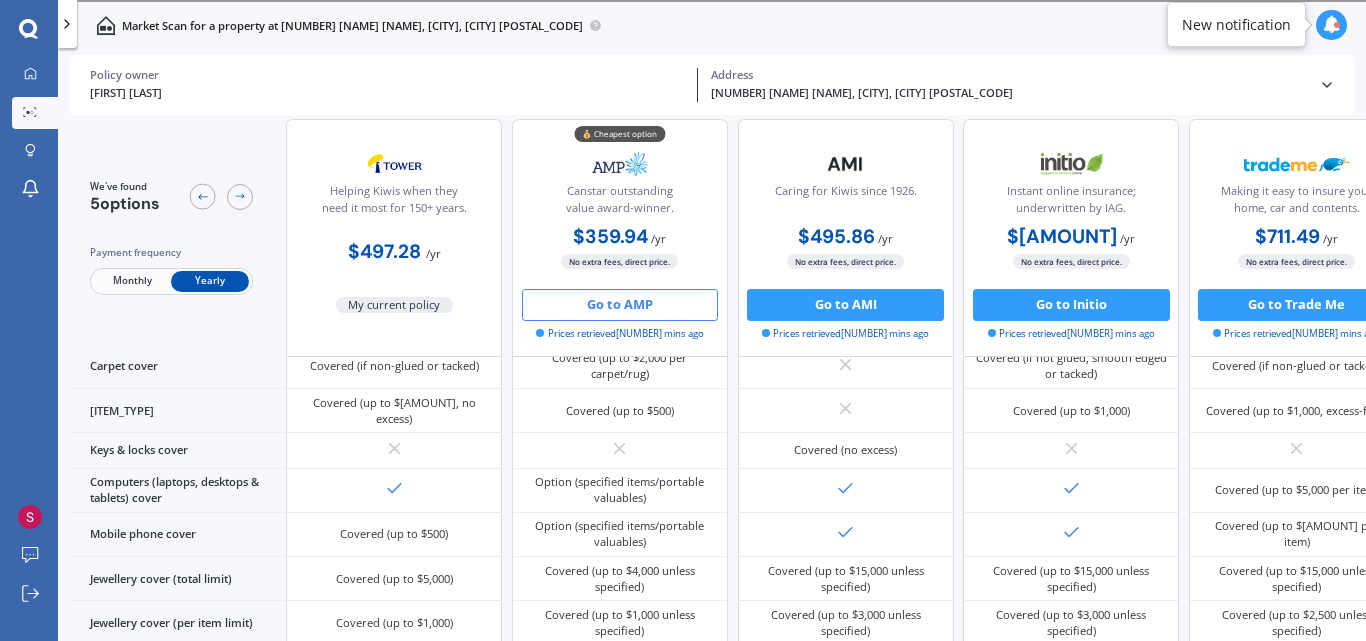 click on "Monthly" at bounding box center (132, 281) 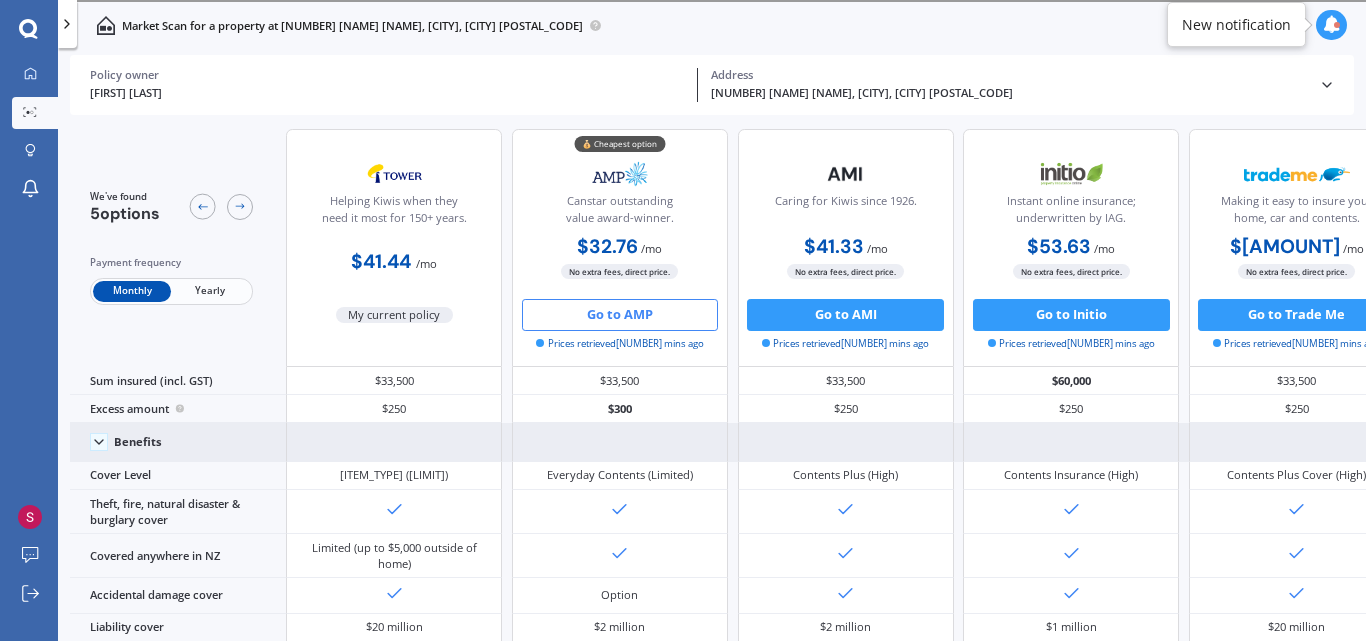 scroll, scrollTop: 0, scrollLeft: 0, axis: both 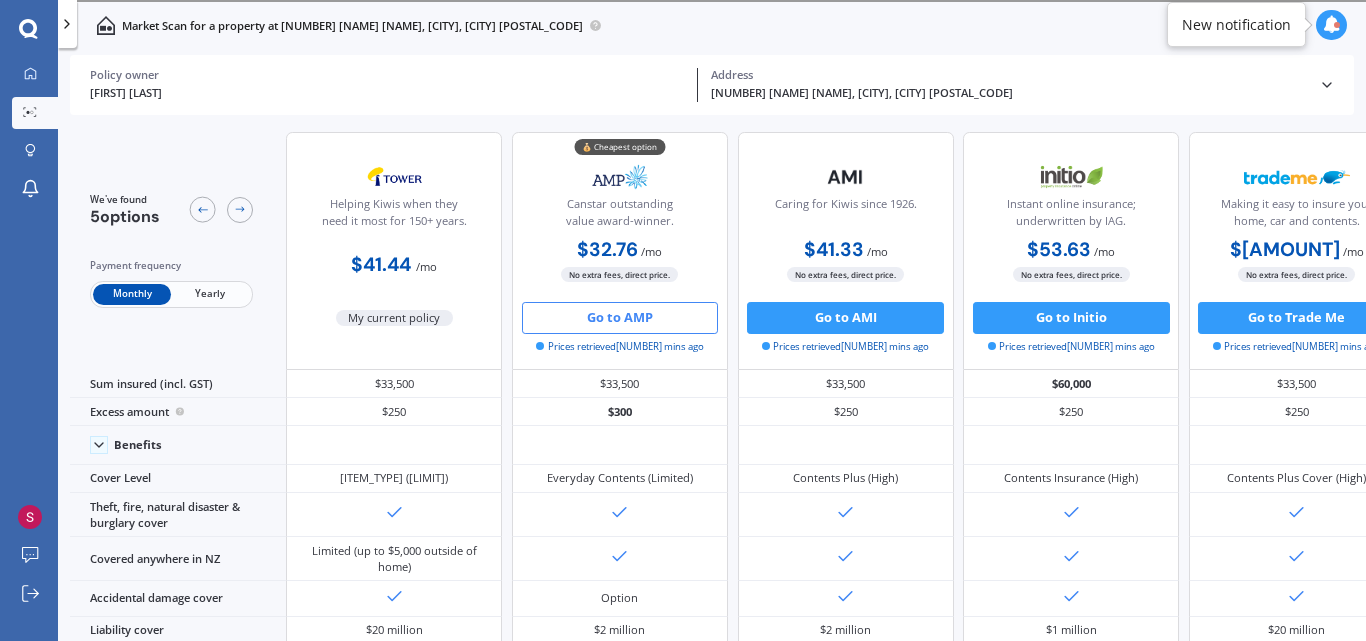 click on "Yearly" at bounding box center [210, 294] 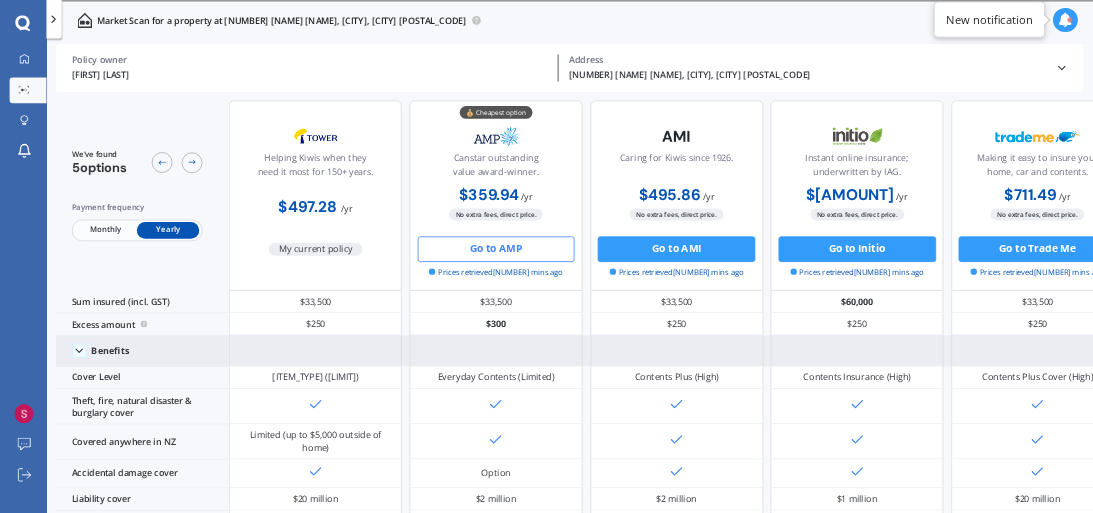 scroll, scrollTop: 0, scrollLeft: 0, axis: both 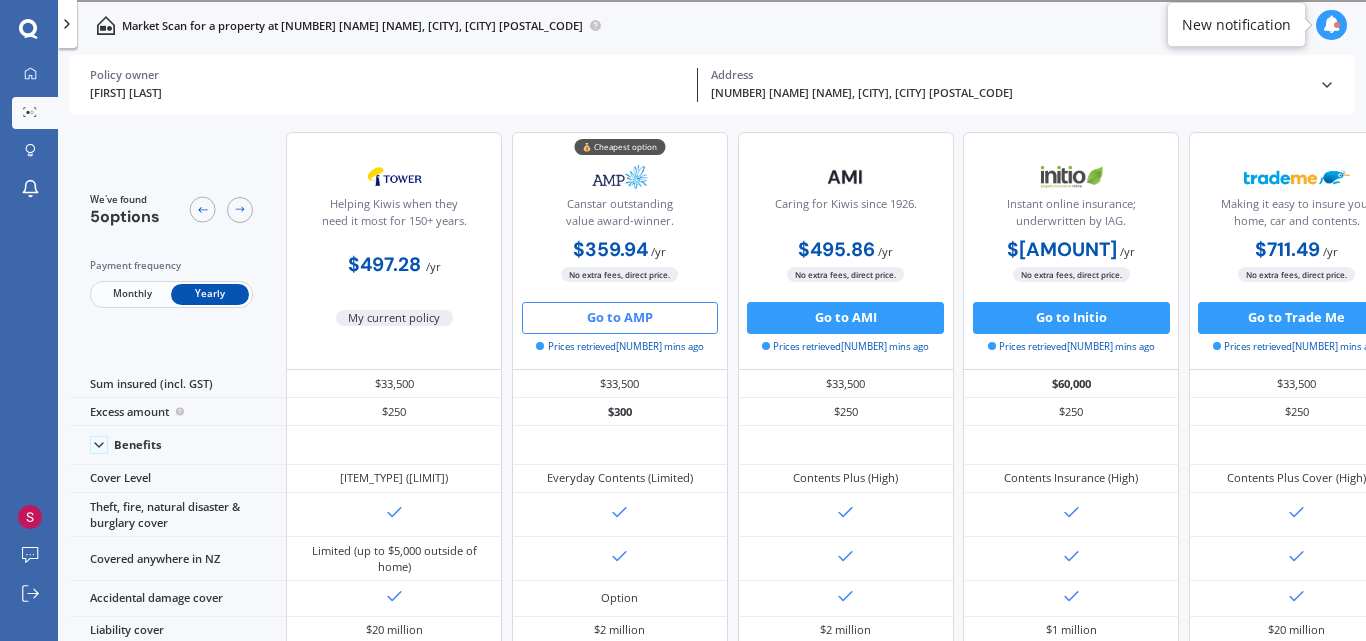 click on "Monthly" at bounding box center [132, 294] 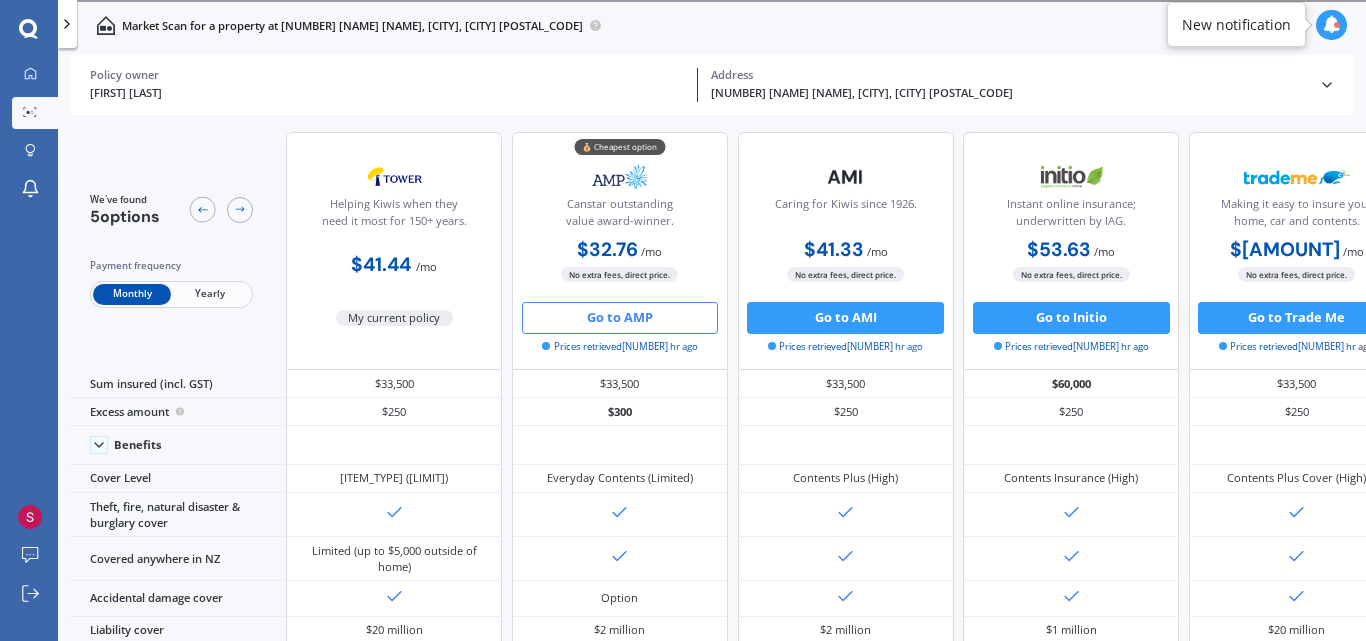 click on "Yearly" at bounding box center (210, 294) 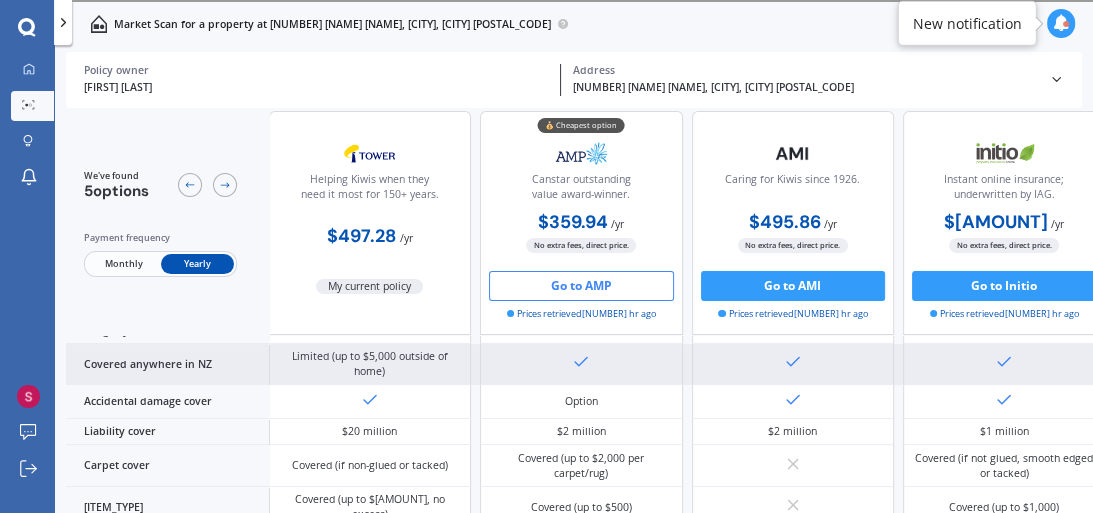 scroll, scrollTop: 0, scrollLeft: 0, axis: both 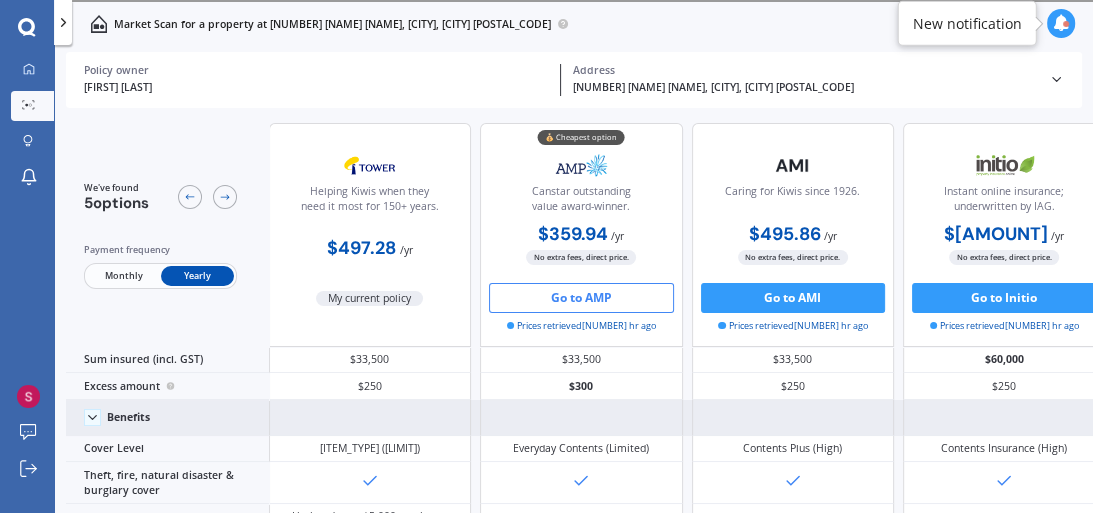 click at bounding box center [93, 418] 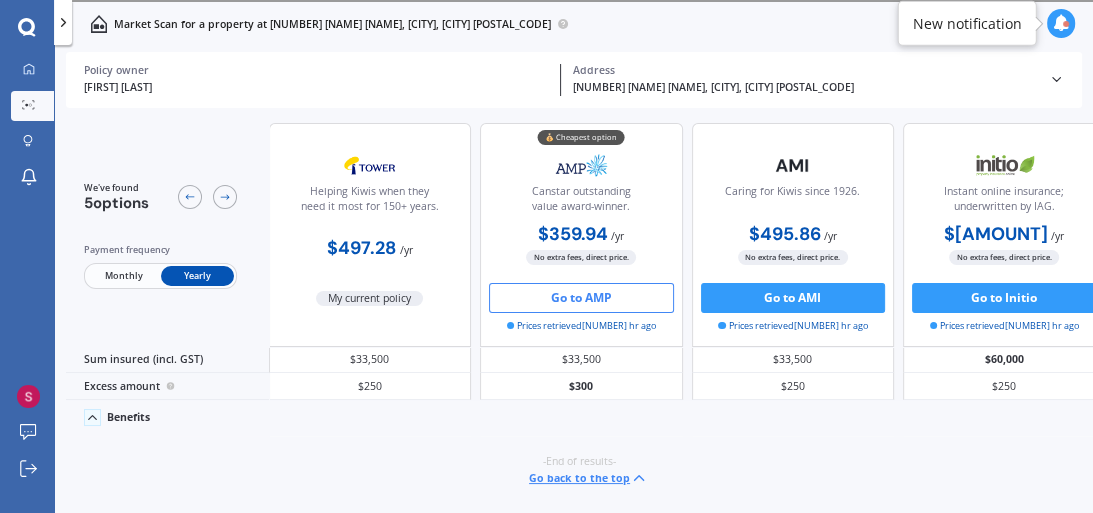 click at bounding box center [92, 417] 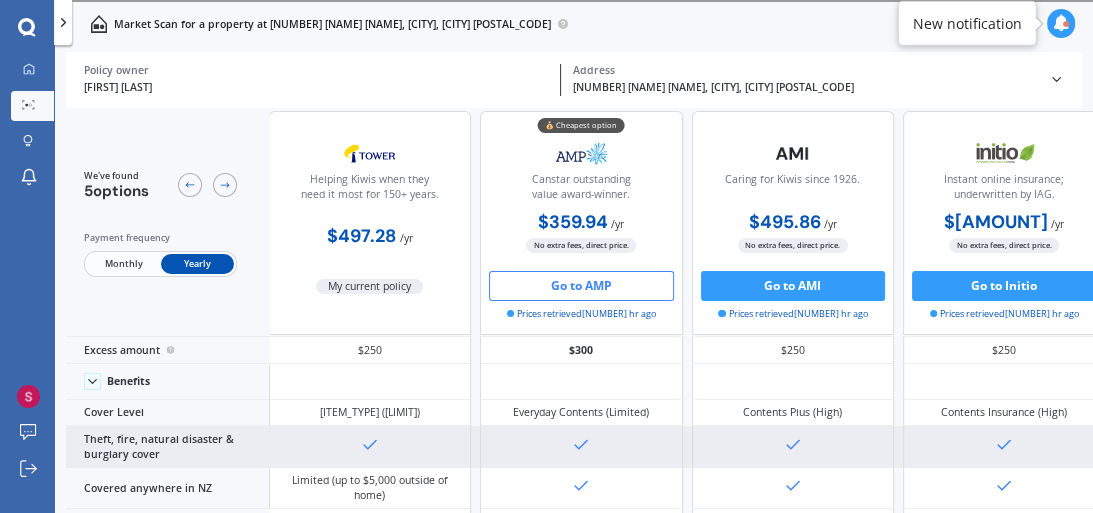 scroll, scrollTop: 0, scrollLeft: 0, axis: both 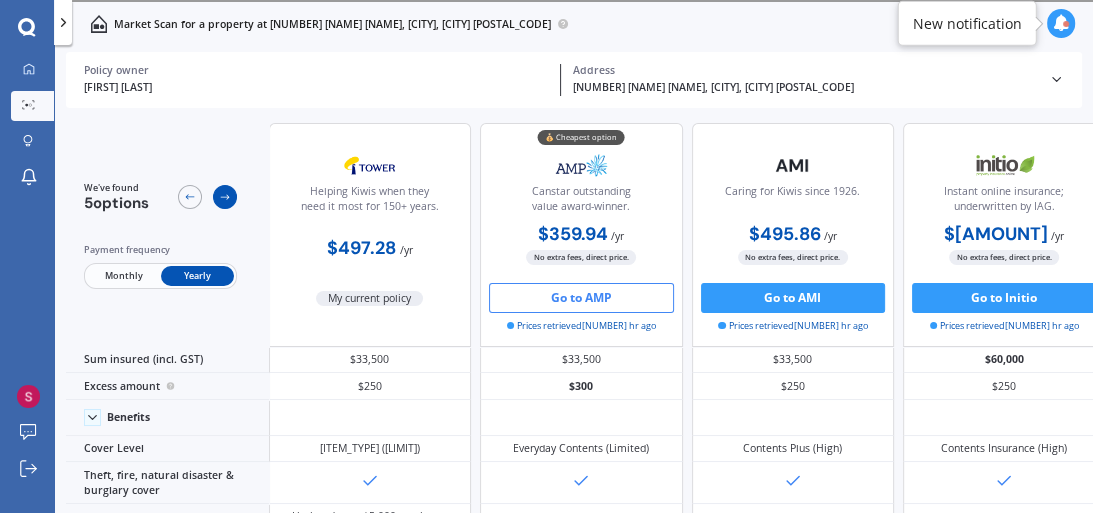 click at bounding box center [225, 197] 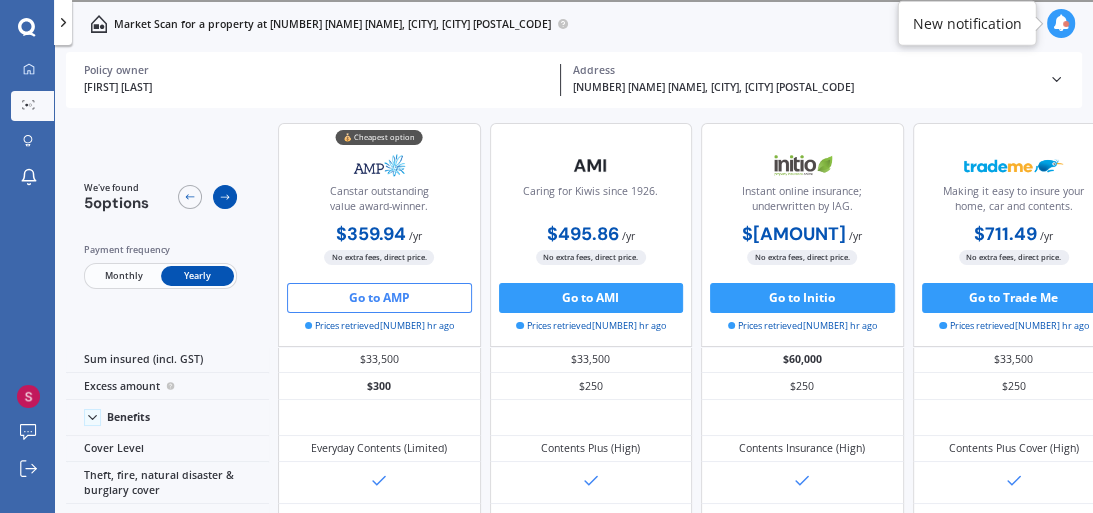 click at bounding box center (225, 197) 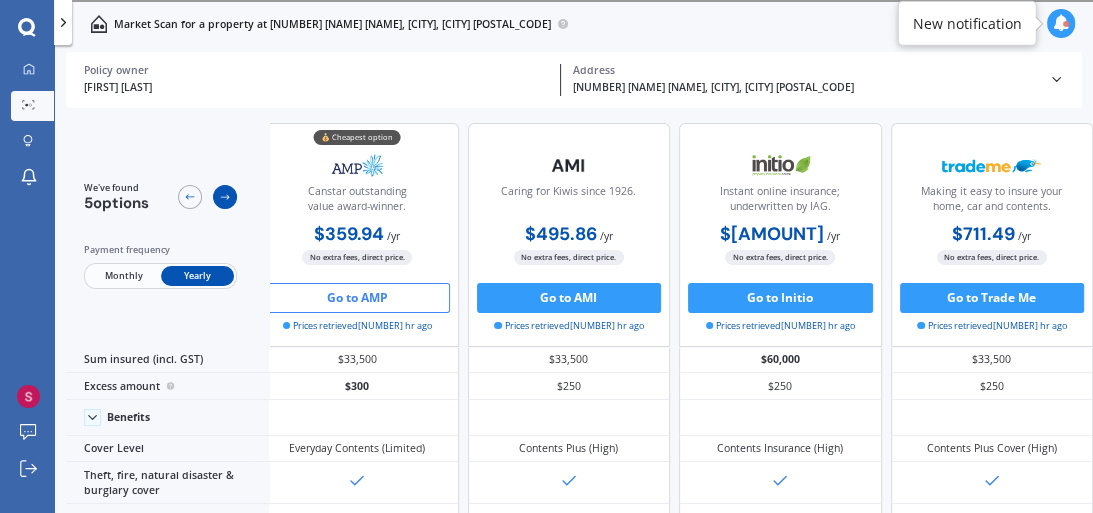 click at bounding box center (225, 197) 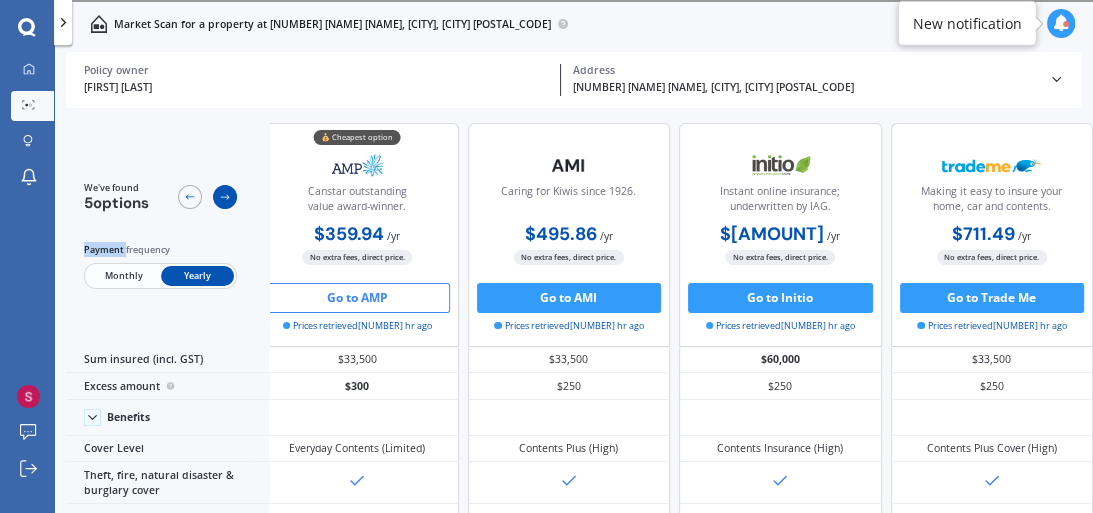 click at bounding box center [225, 197] 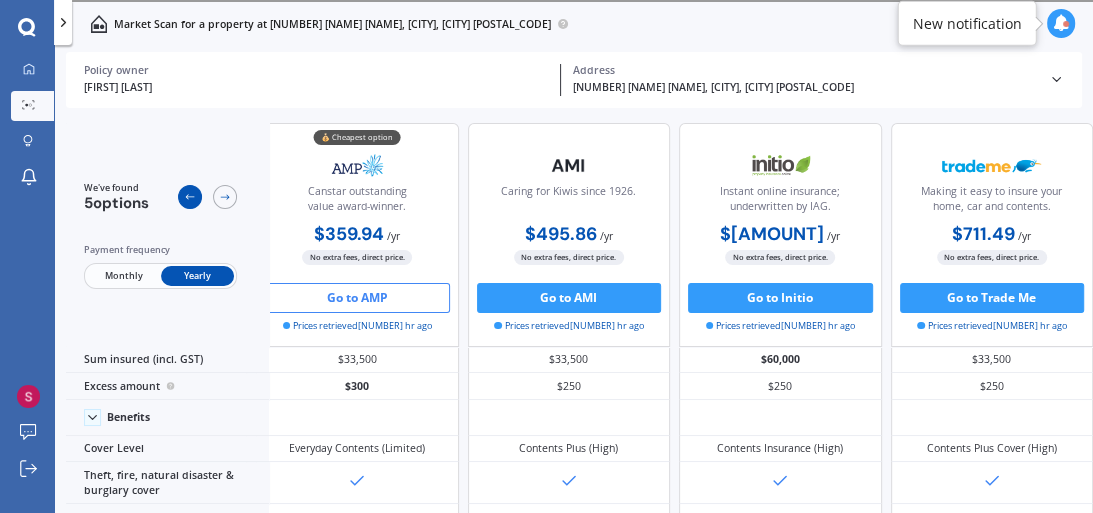 click at bounding box center [190, 197] 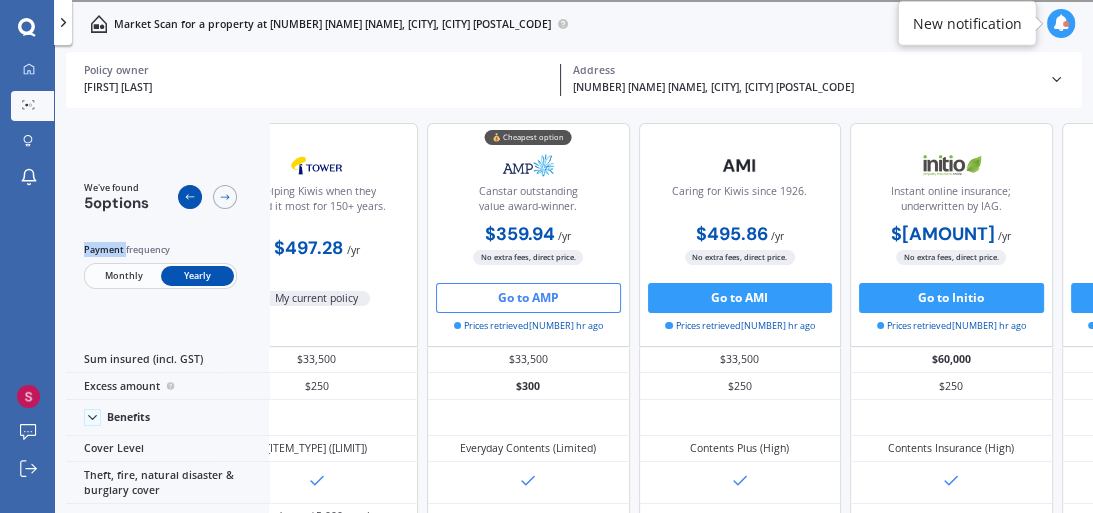 click at bounding box center [190, 197] 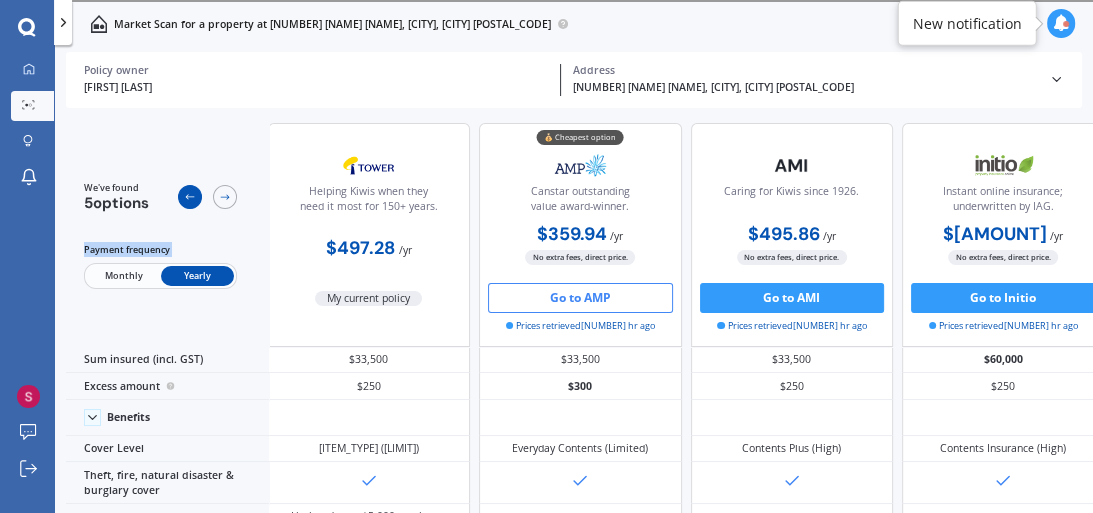 click at bounding box center [190, 197] 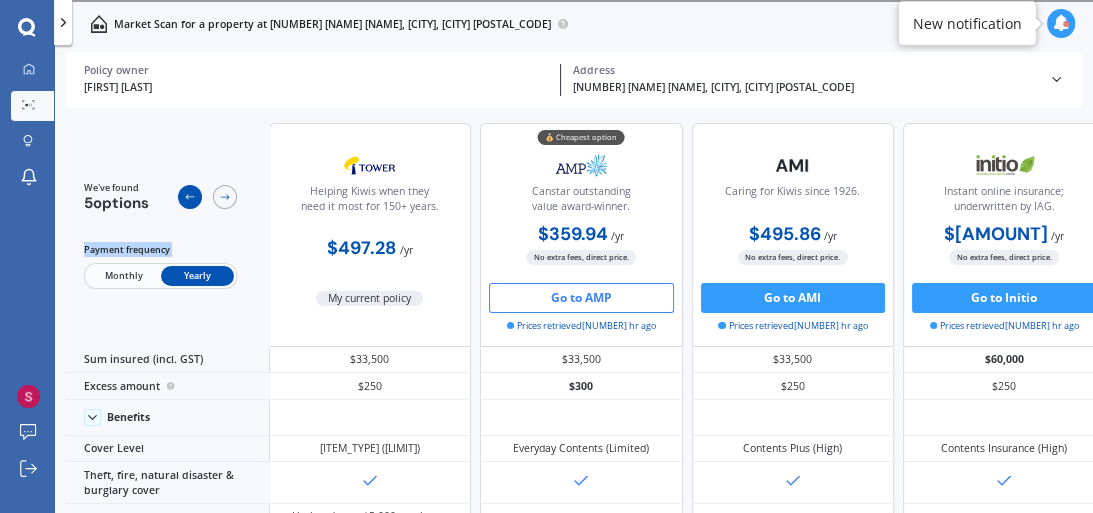 click at bounding box center [190, 197] 